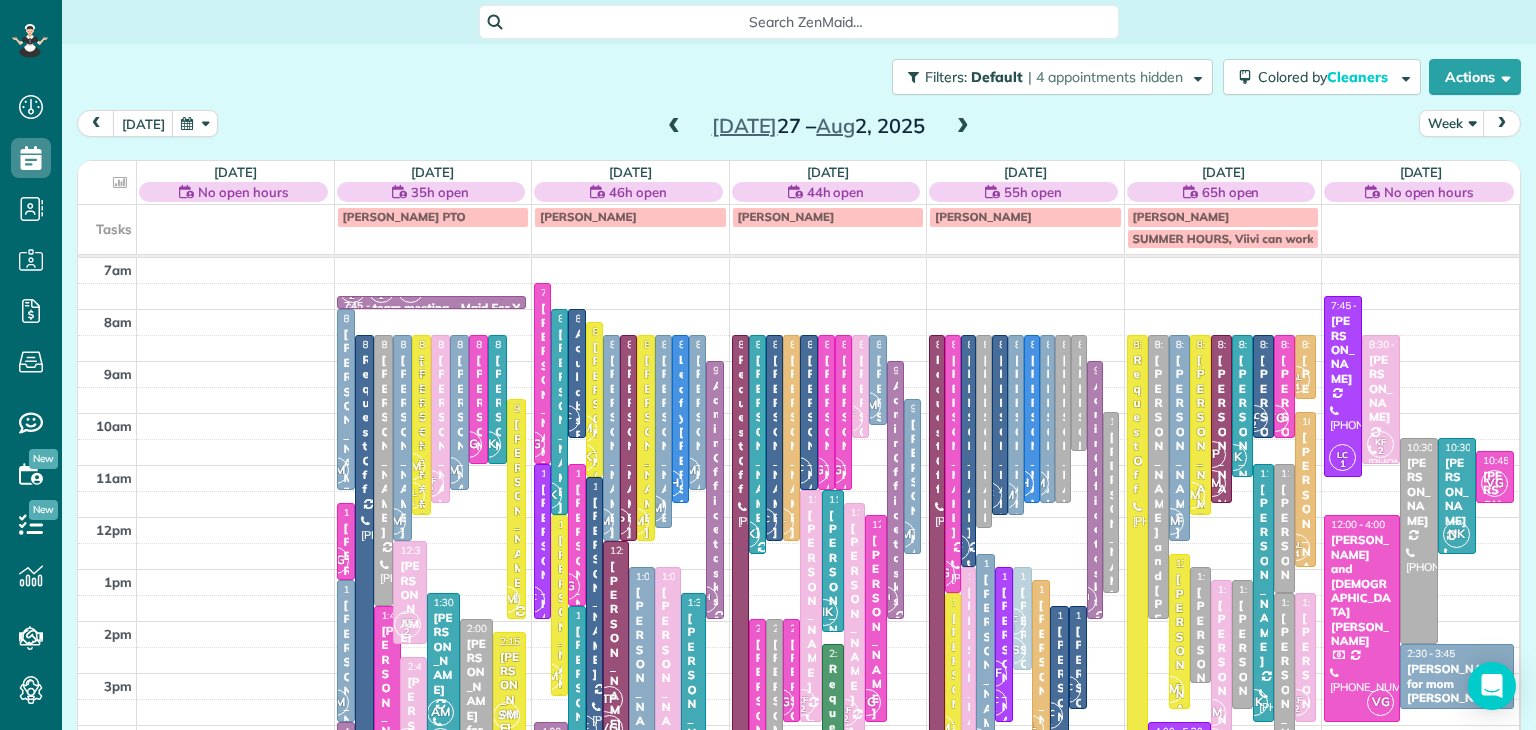 scroll, scrollTop: 0, scrollLeft: 0, axis: both 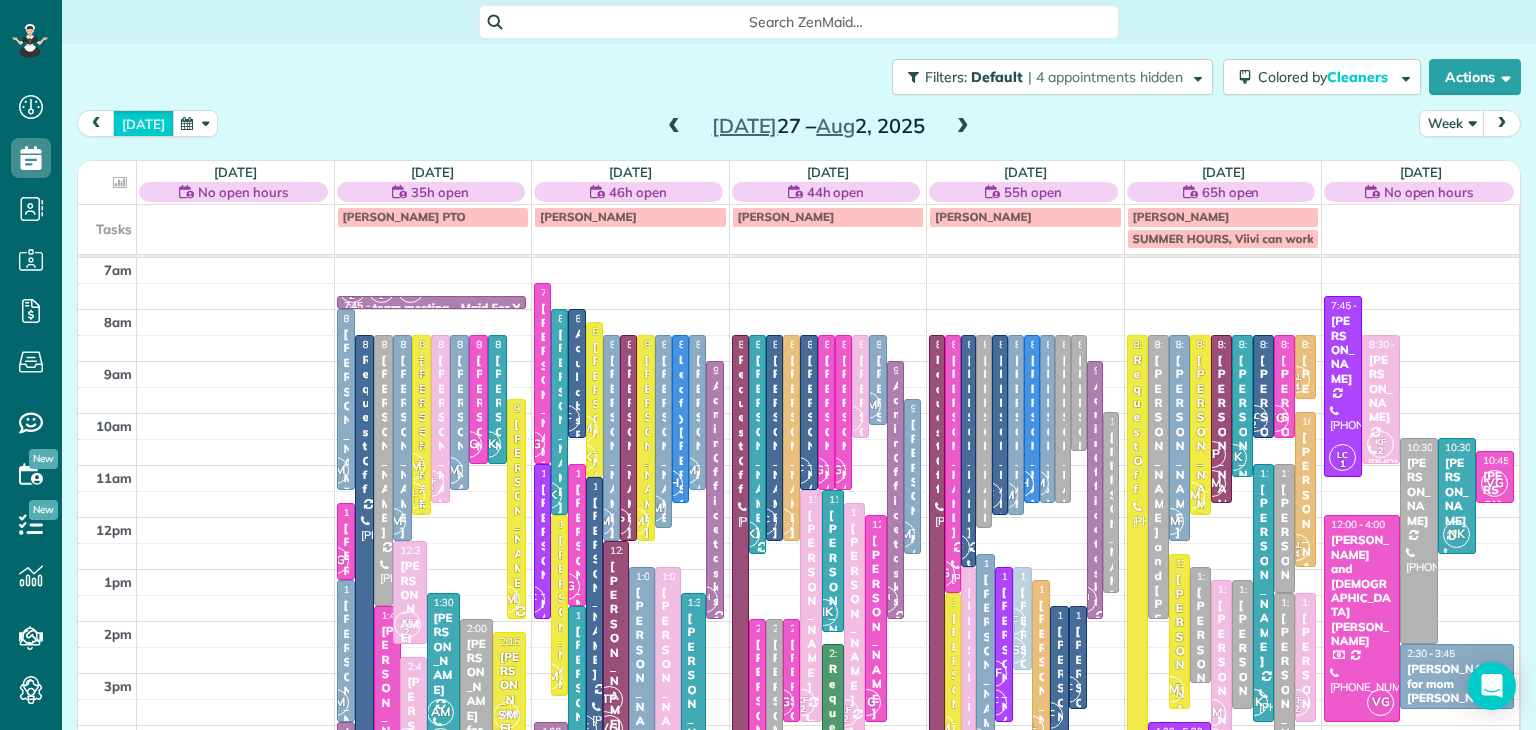 click on "[DATE]" at bounding box center [143, 123] 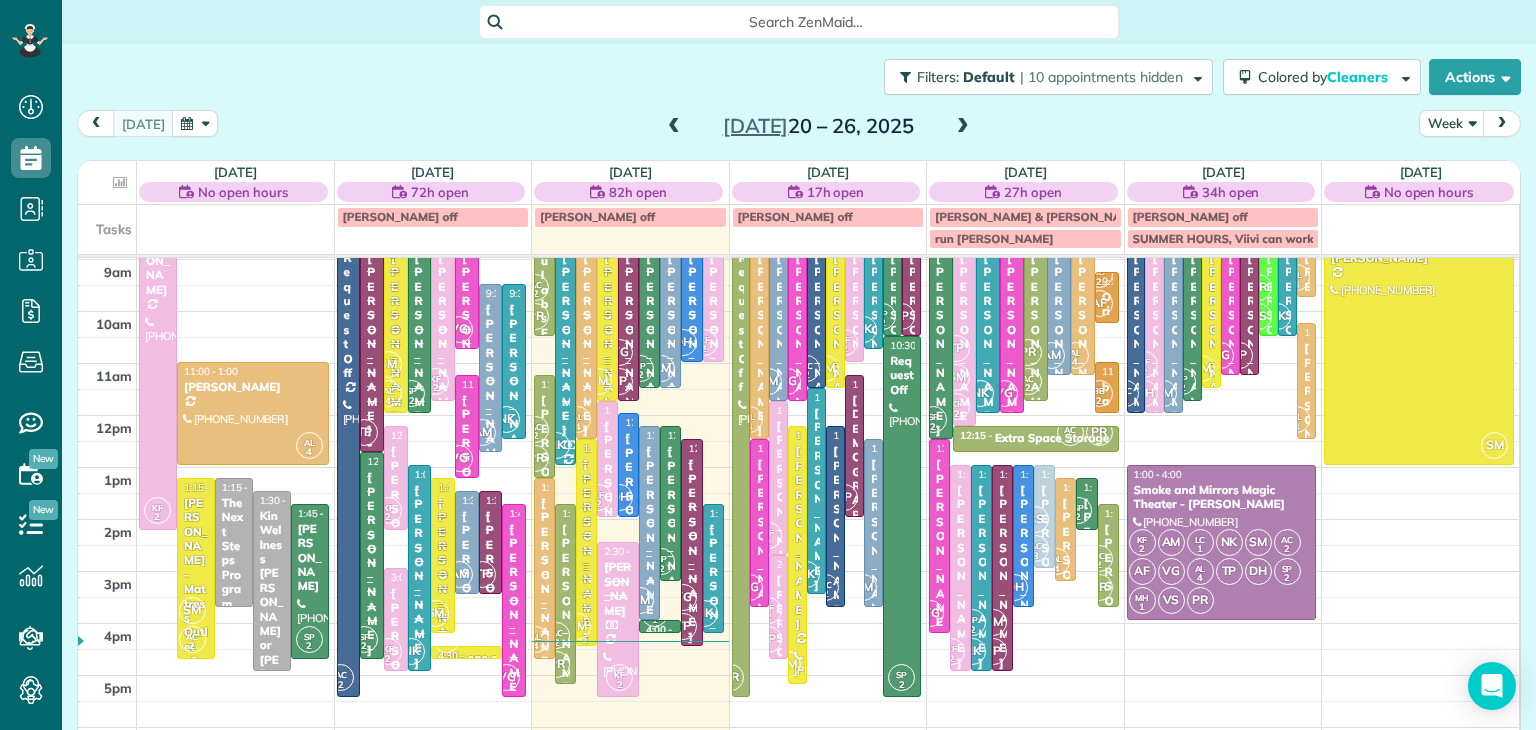 scroll, scrollTop: 108, scrollLeft: 0, axis: vertical 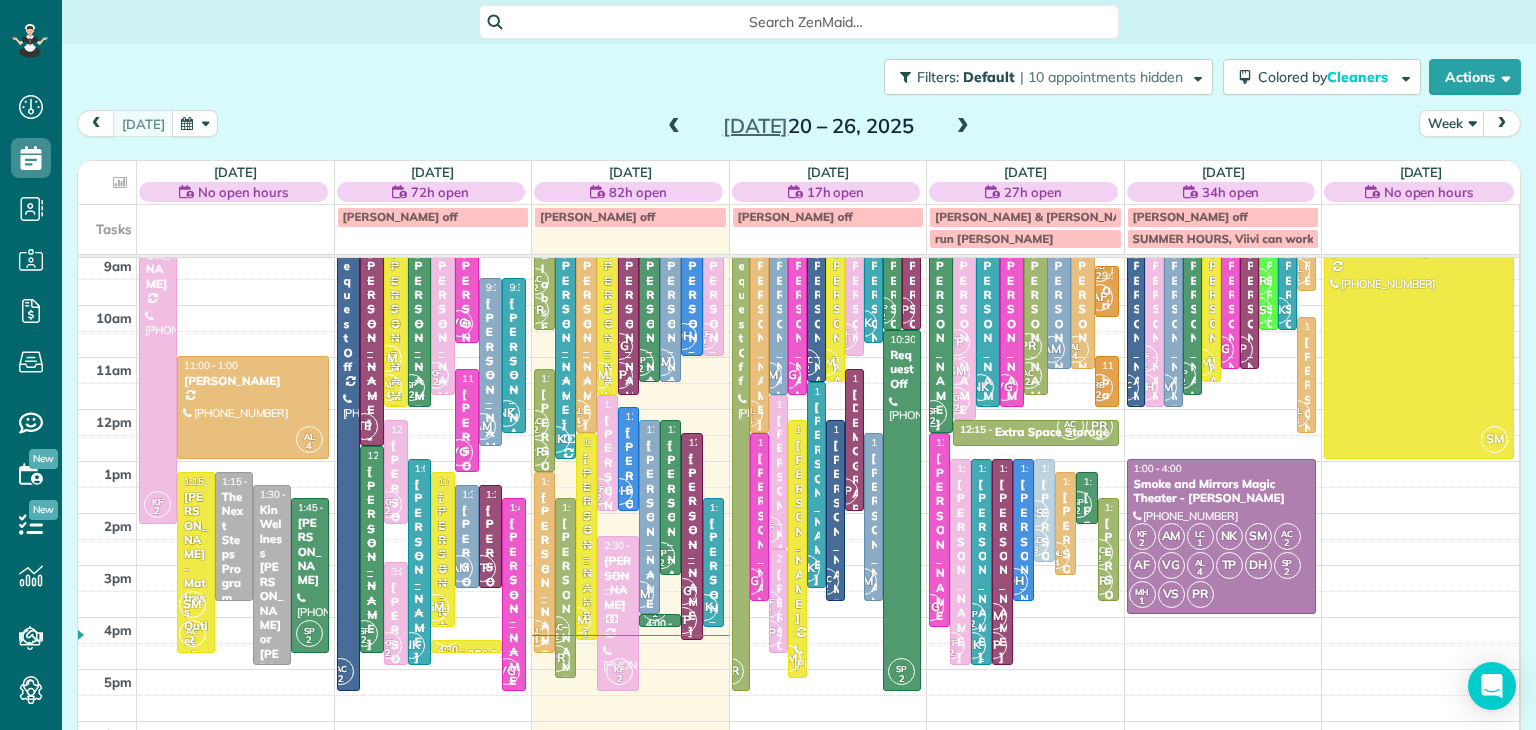 click on "2" at bounding box center [972, 624] 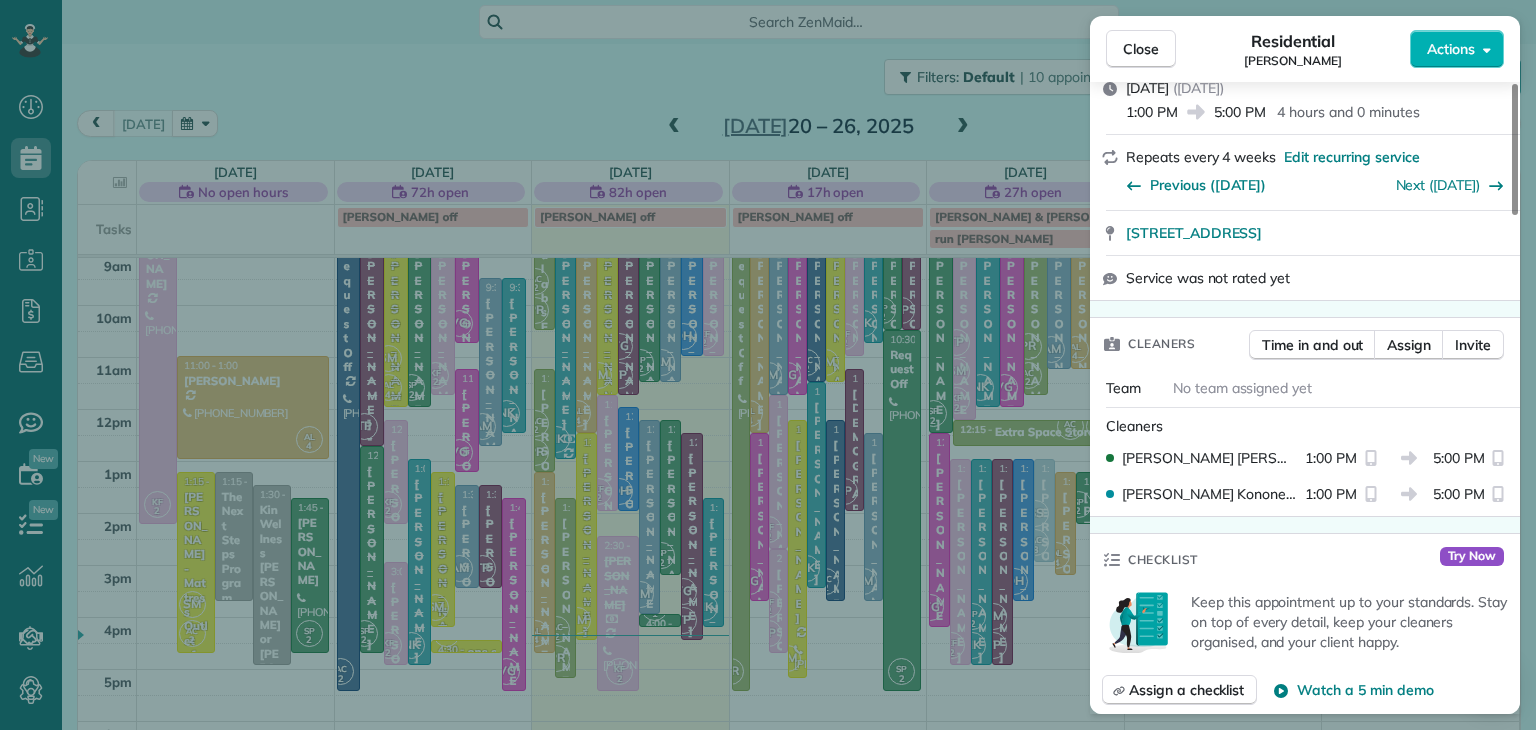 scroll, scrollTop: 316, scrollLeft: 0, axis: vertical 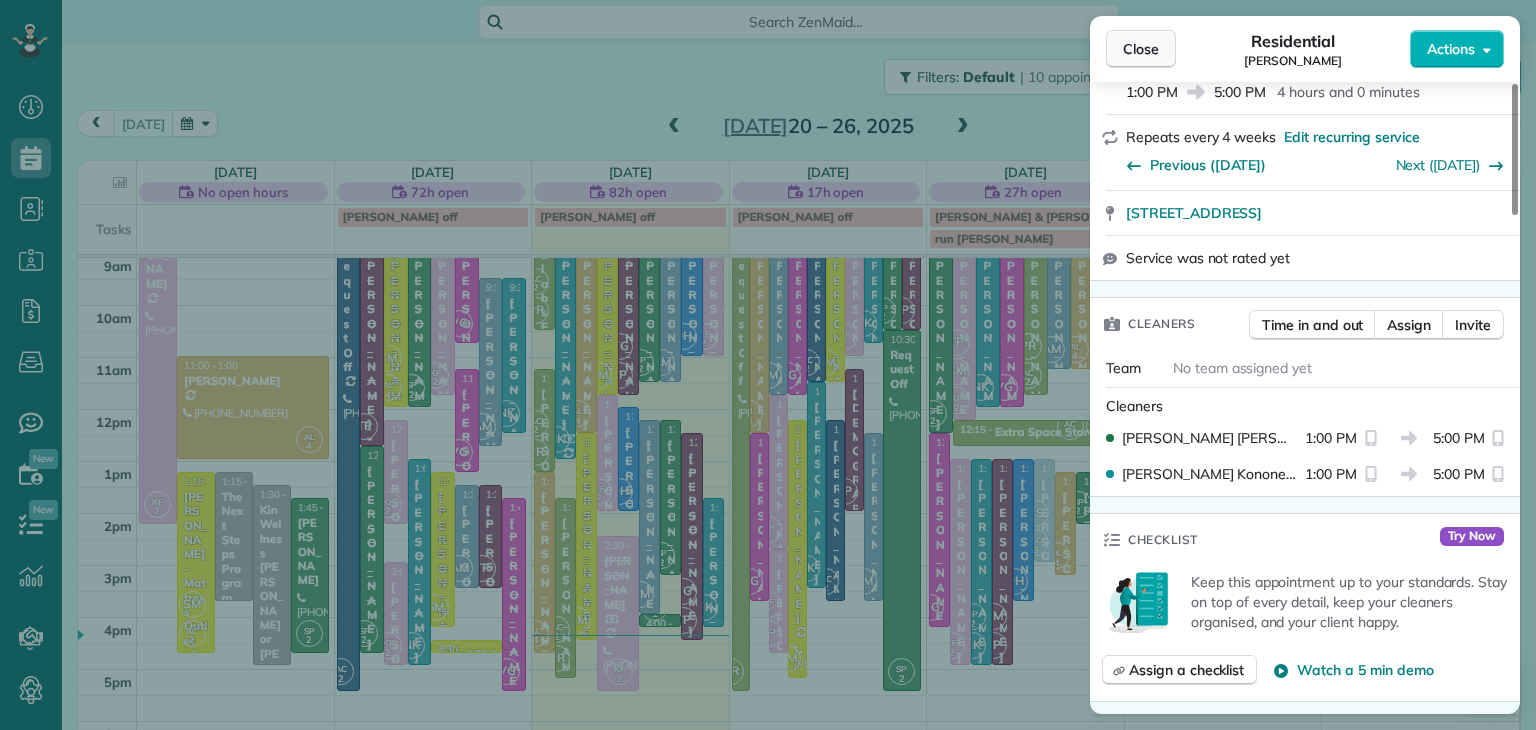 click on "Close" at bounding box center [1141, 49] 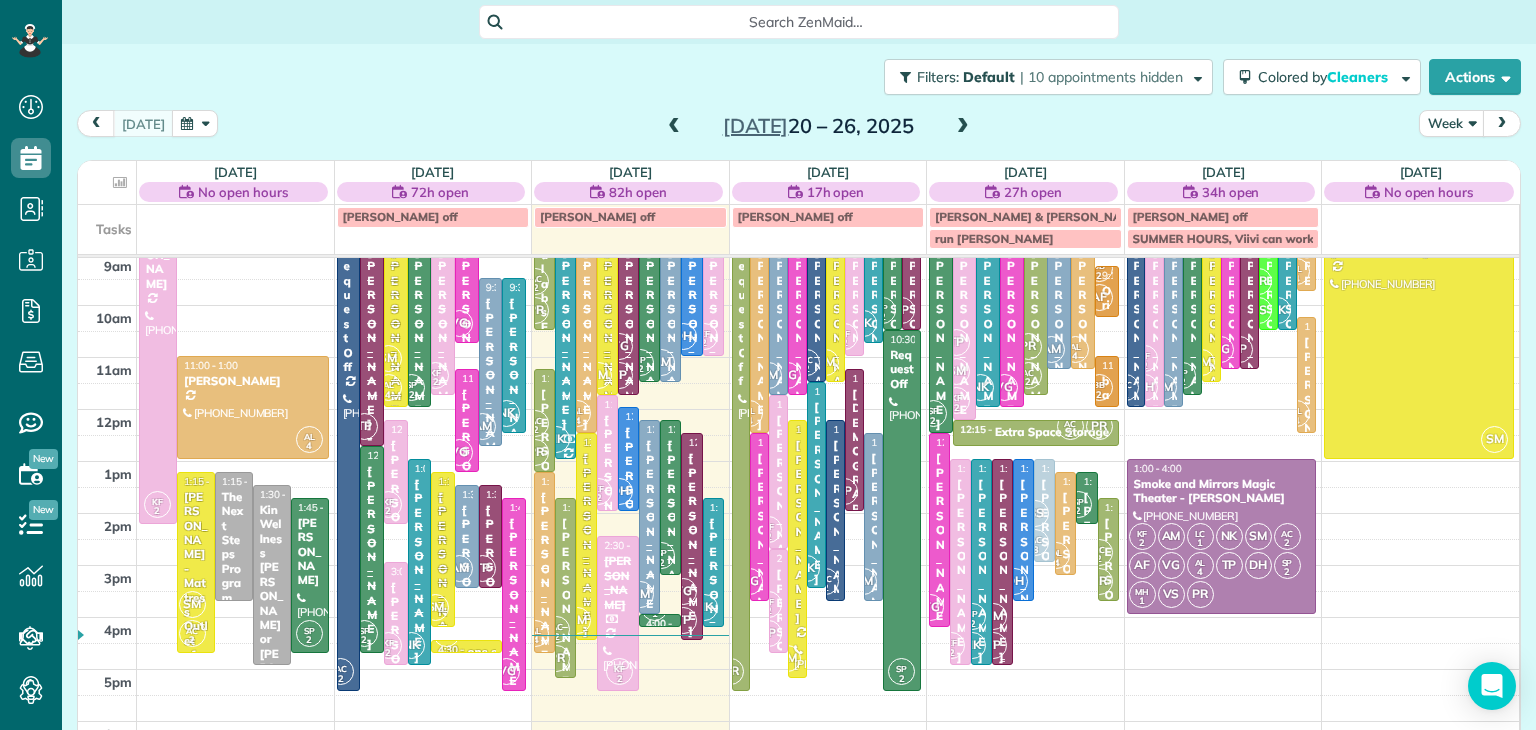 click on "[PERSON_NAME]" at bounding box center (1002, 570) 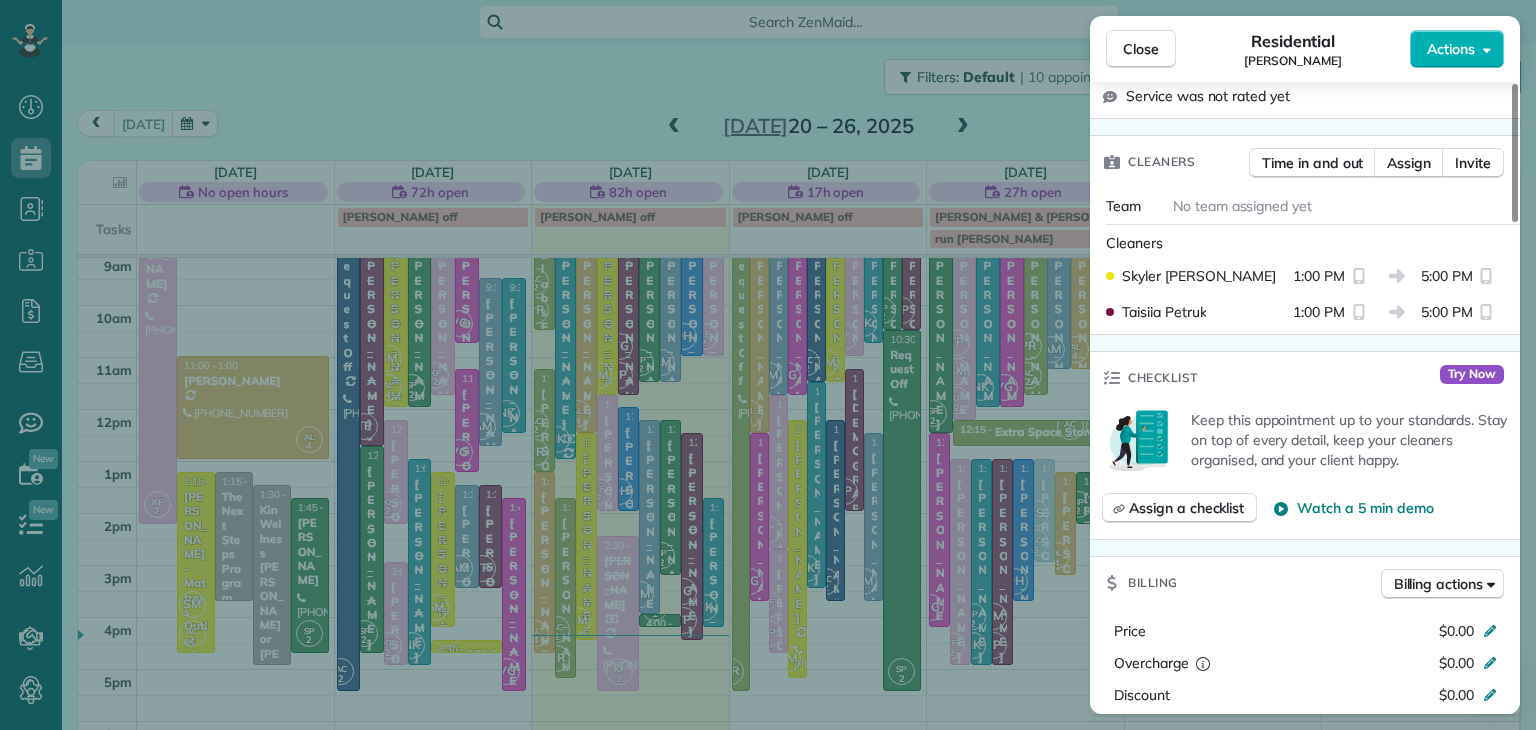 scroll, scrollTop: 0, scrollLeft: 0, axis: both 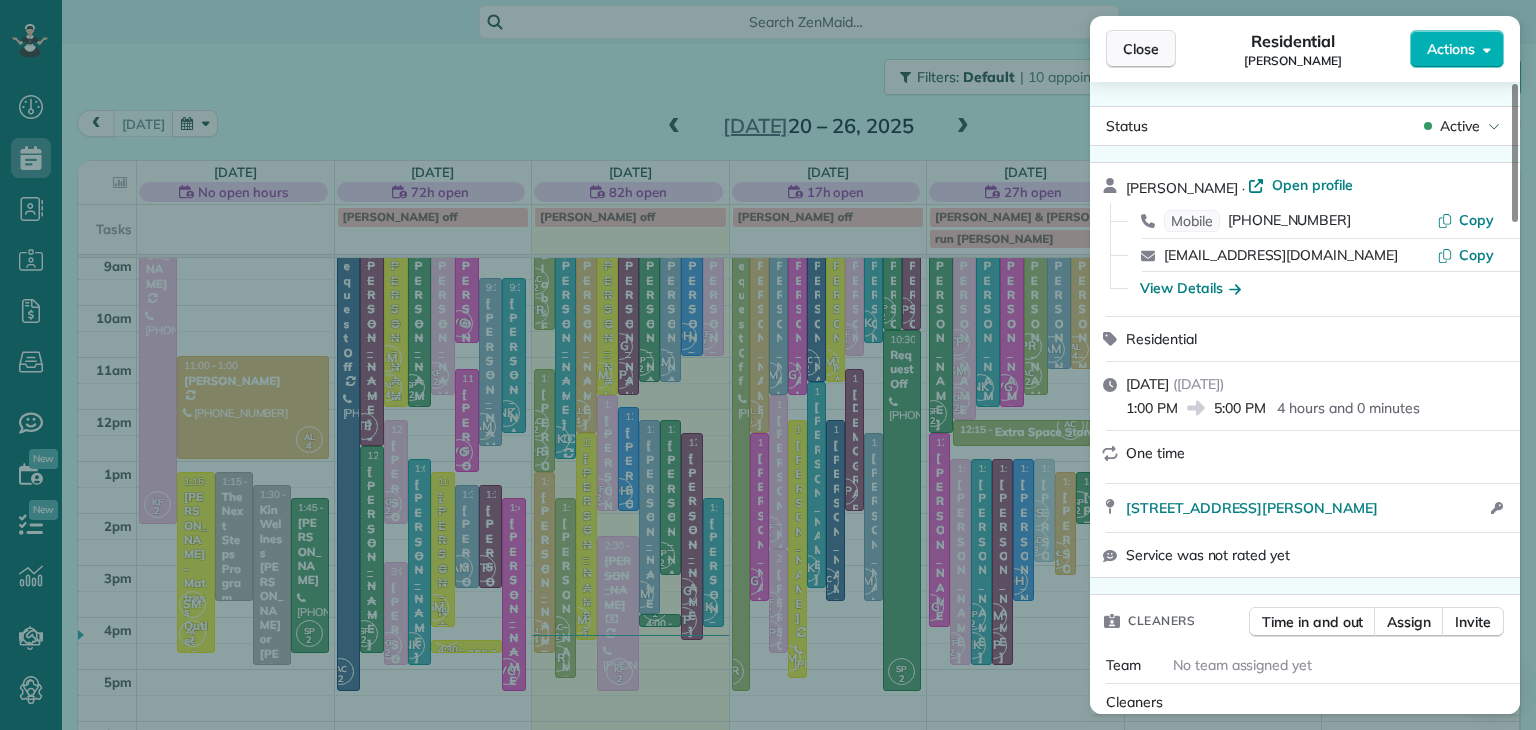 click on "Close" at bounding box center (1141, 49) 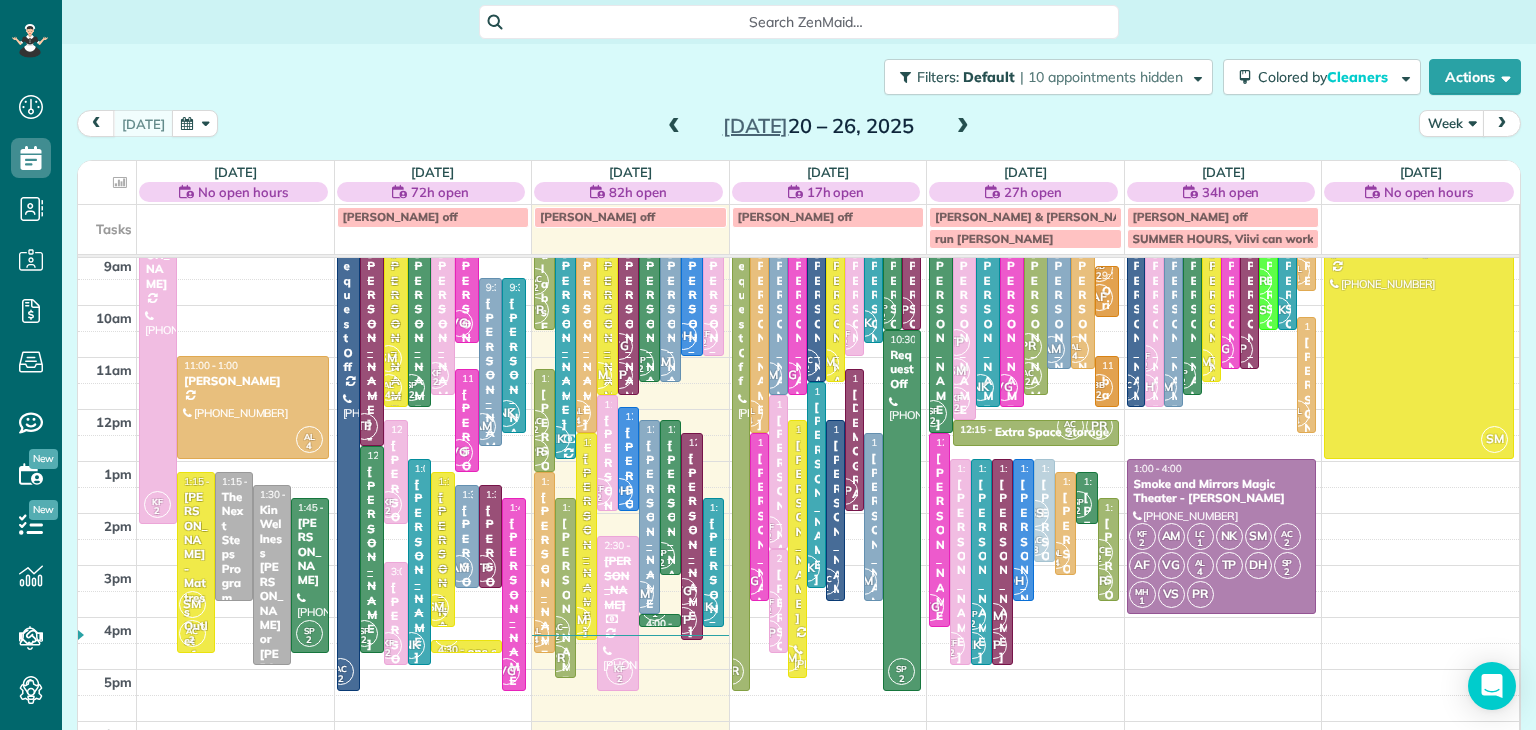 click at bounding box center (963, 127) 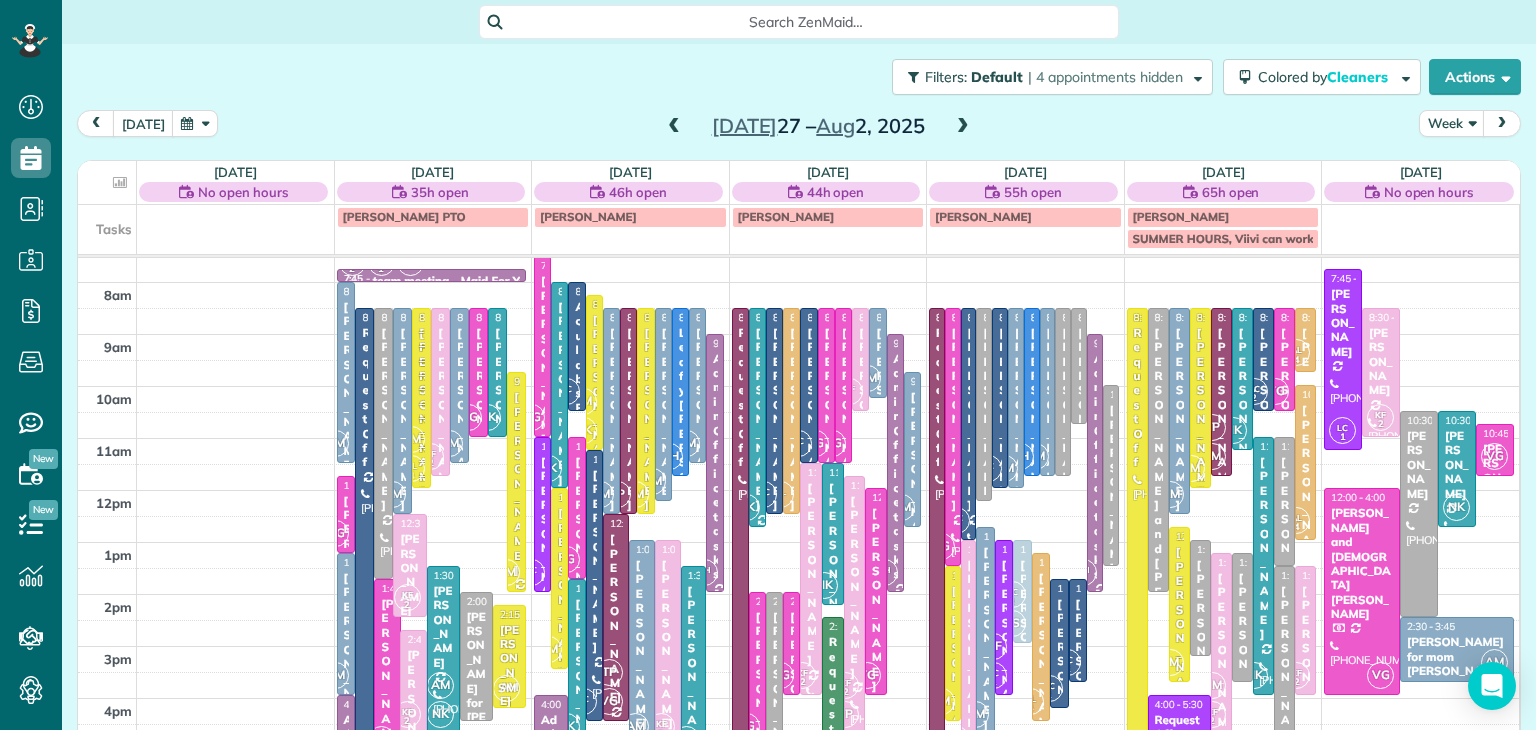 scroll, scrollTop: 95, scrollLeft: 0, axis: vertical 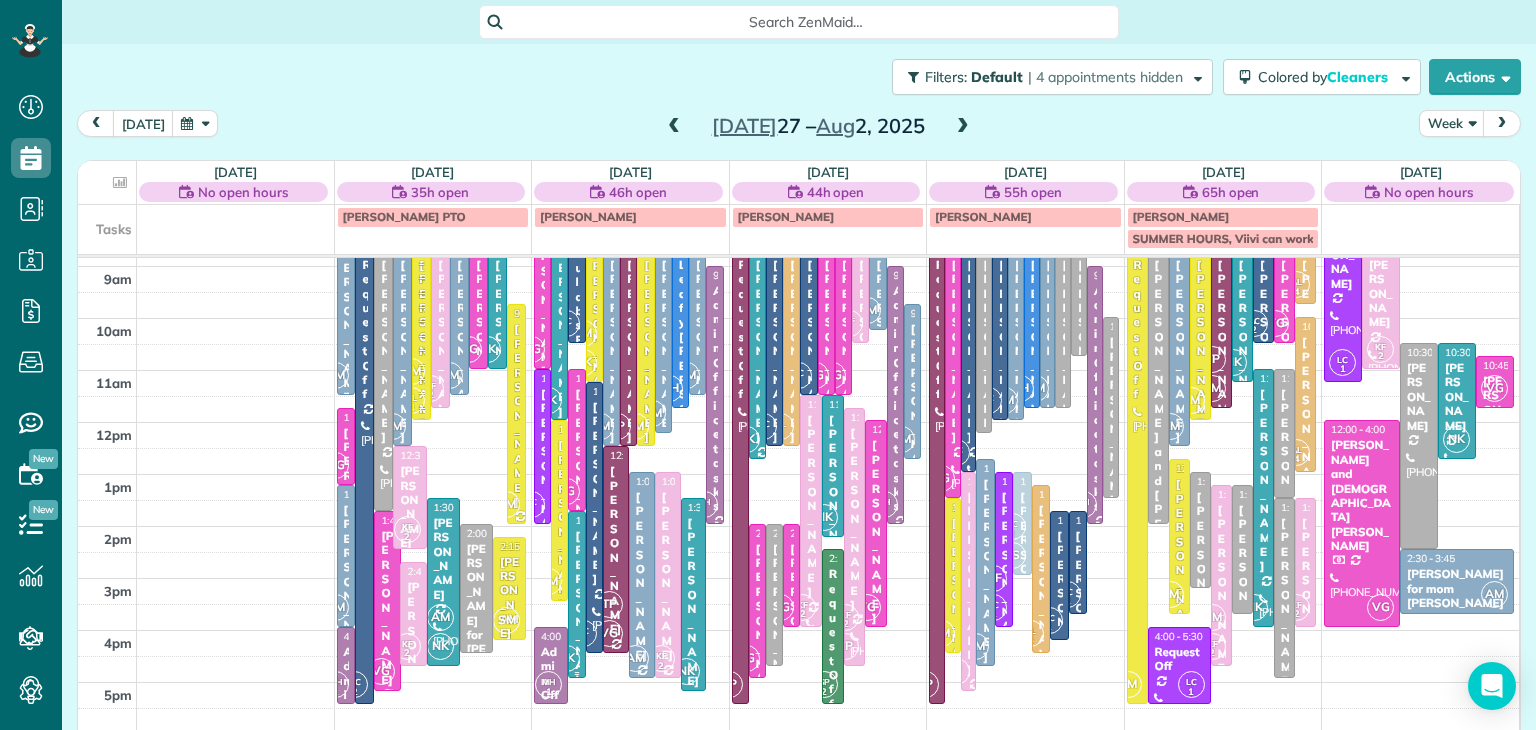 click at bounding box center (576, 595) 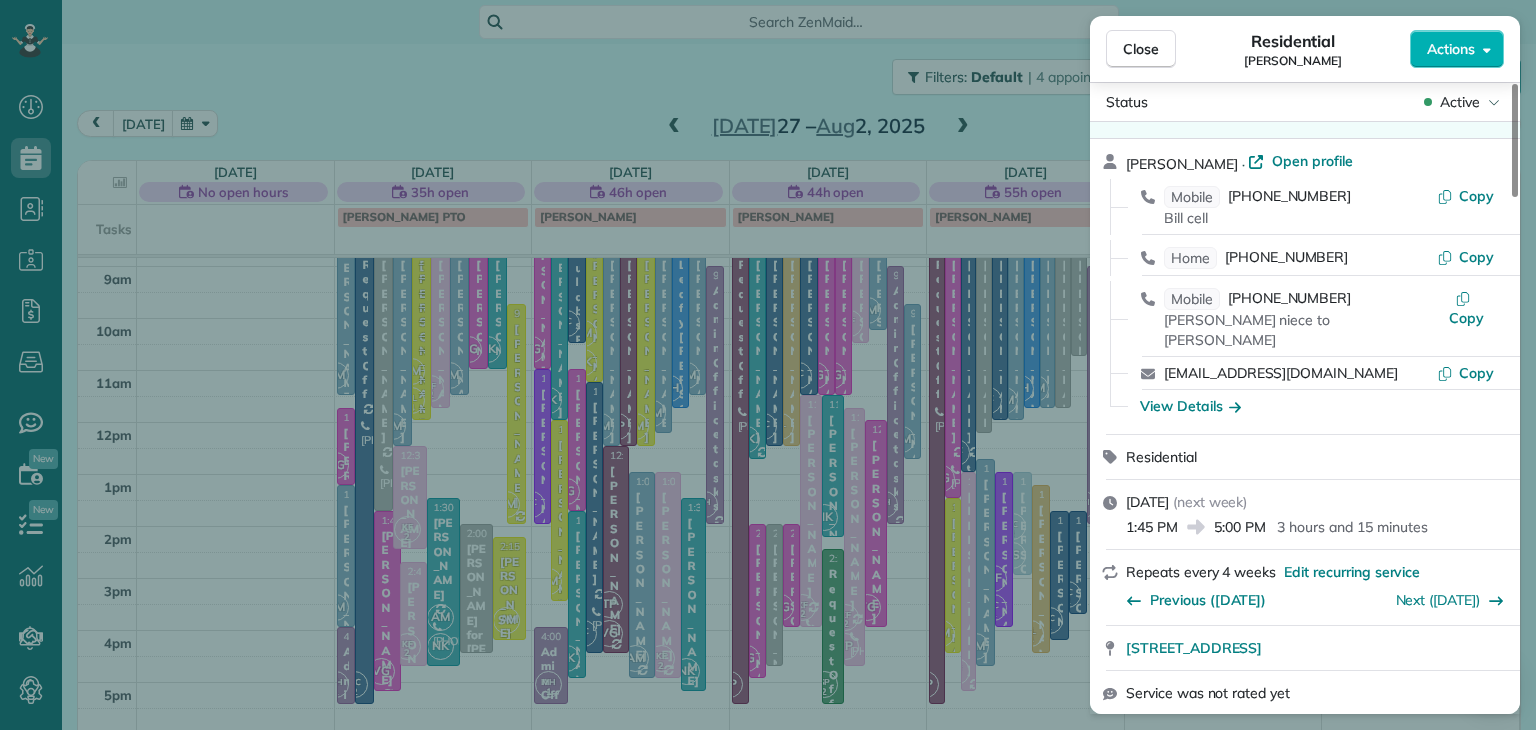scroll, scrollTop: 23, scrollLeft: 0, axis: vertical 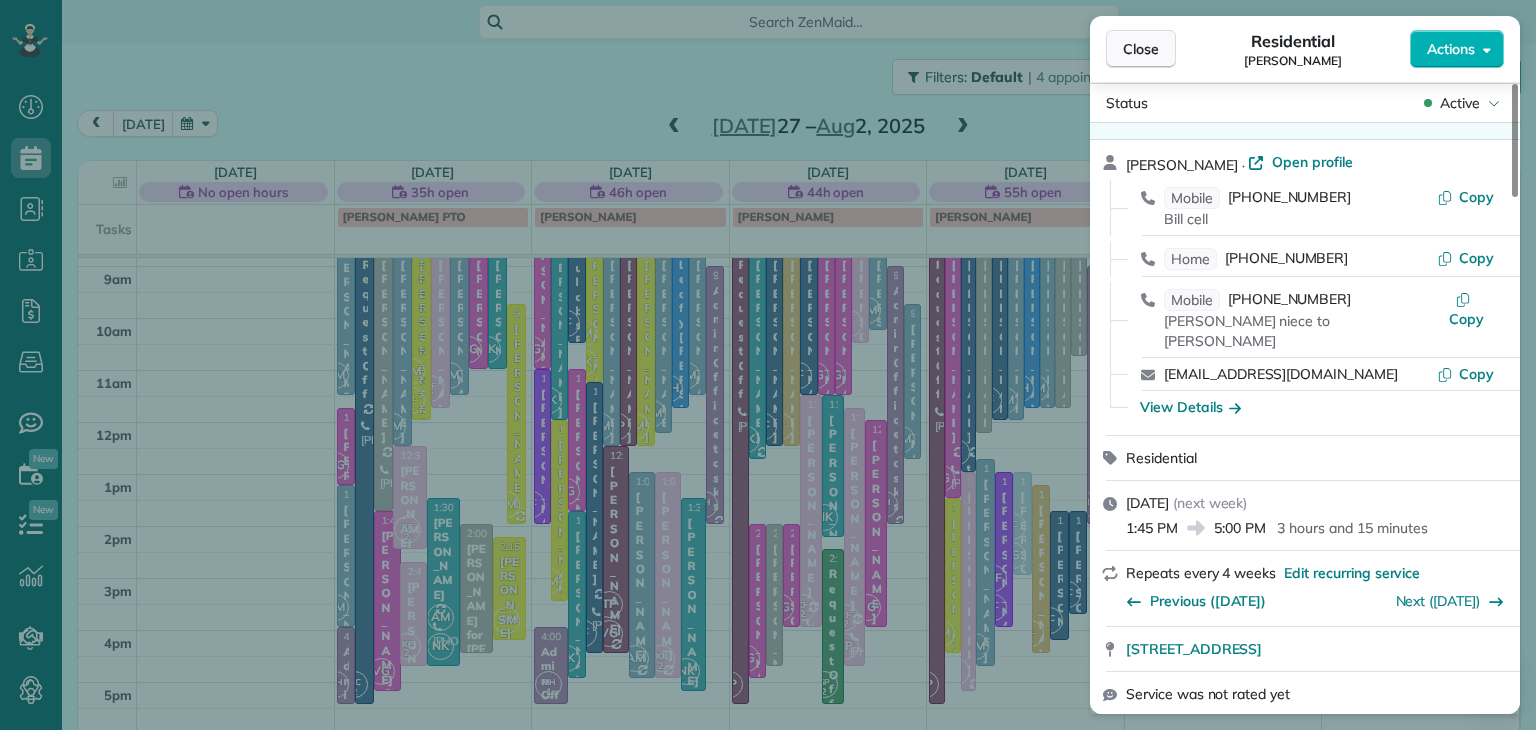 click on "Close" at bounding box center [1141, 49] 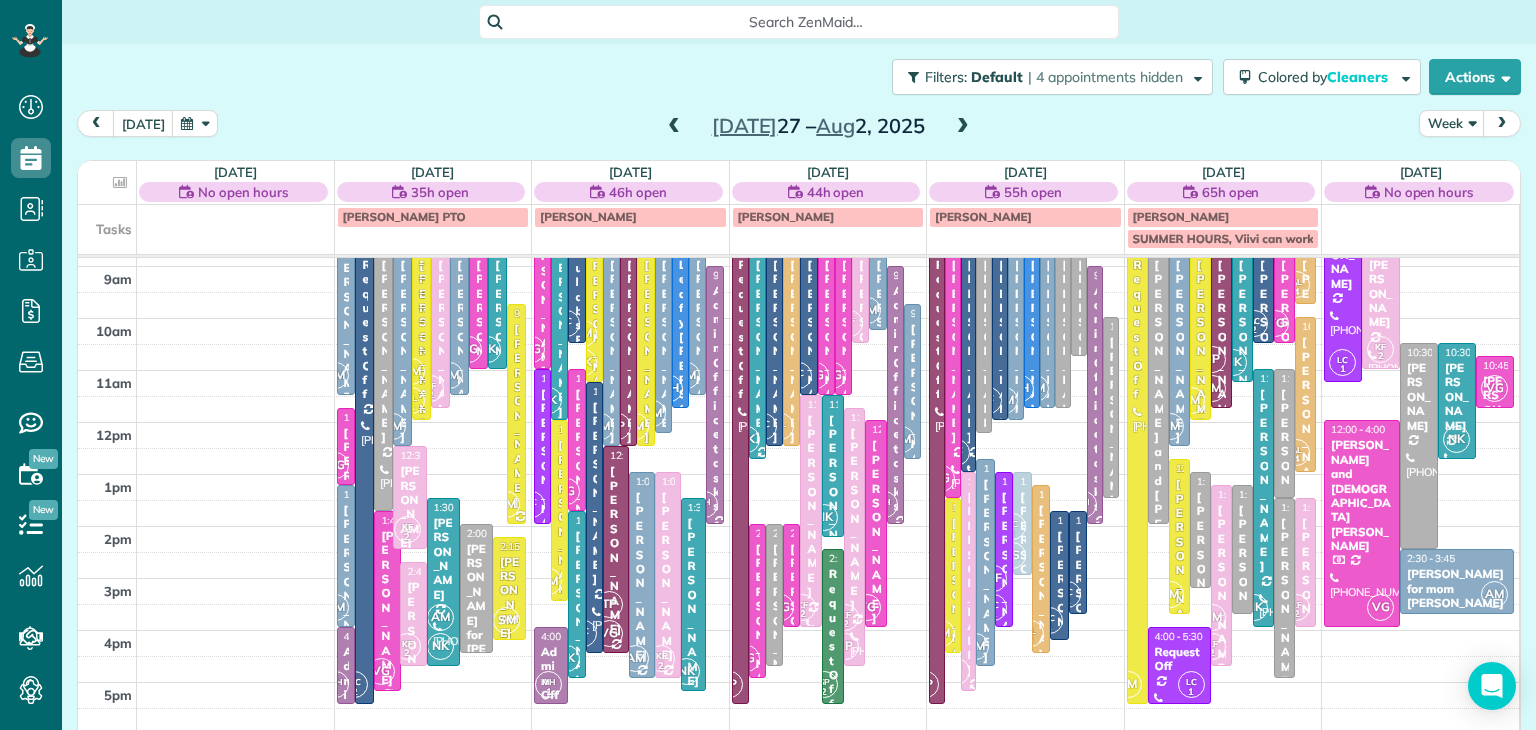 click at bounding box center [674, 127] 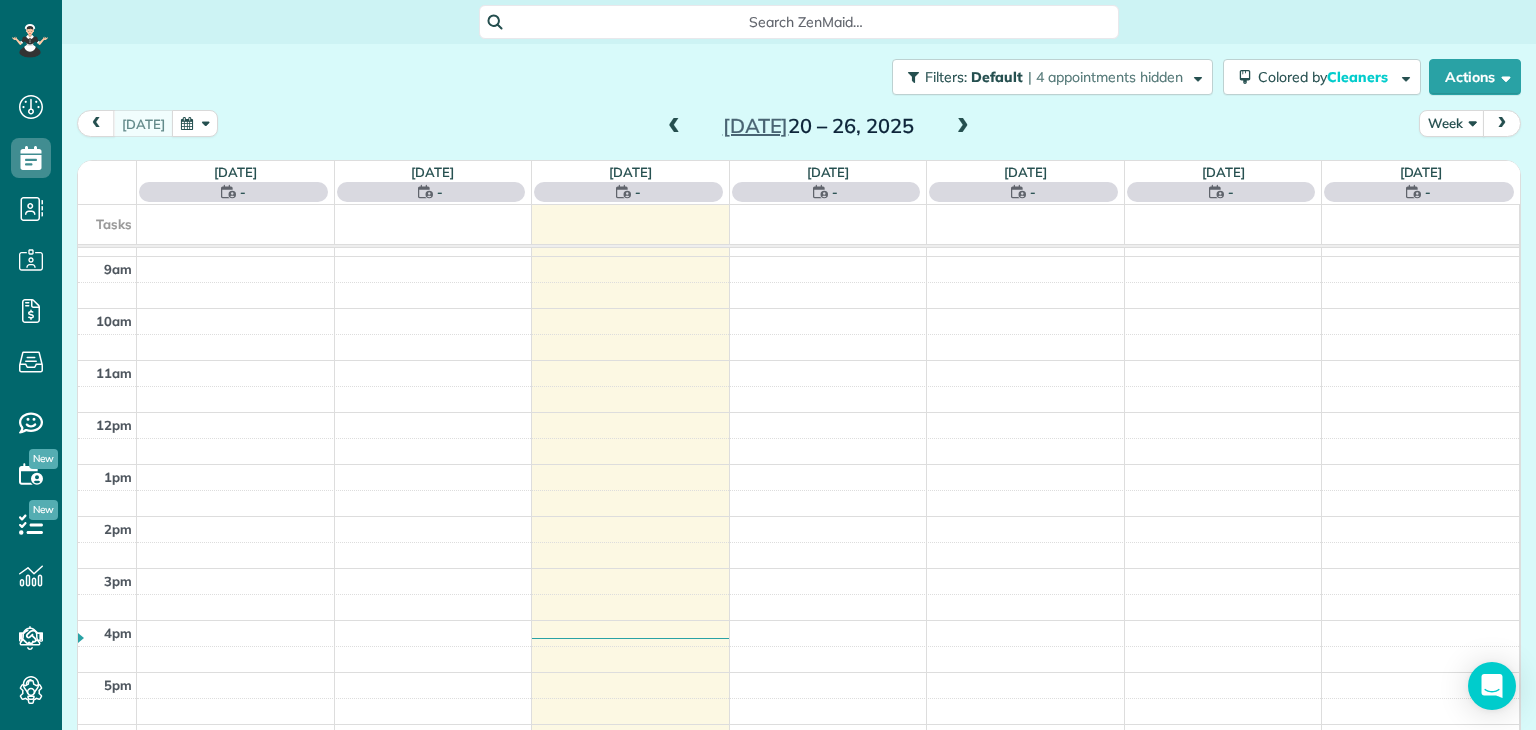 scroll, scrollTop: 0, scrollLeft: 0, axis: both 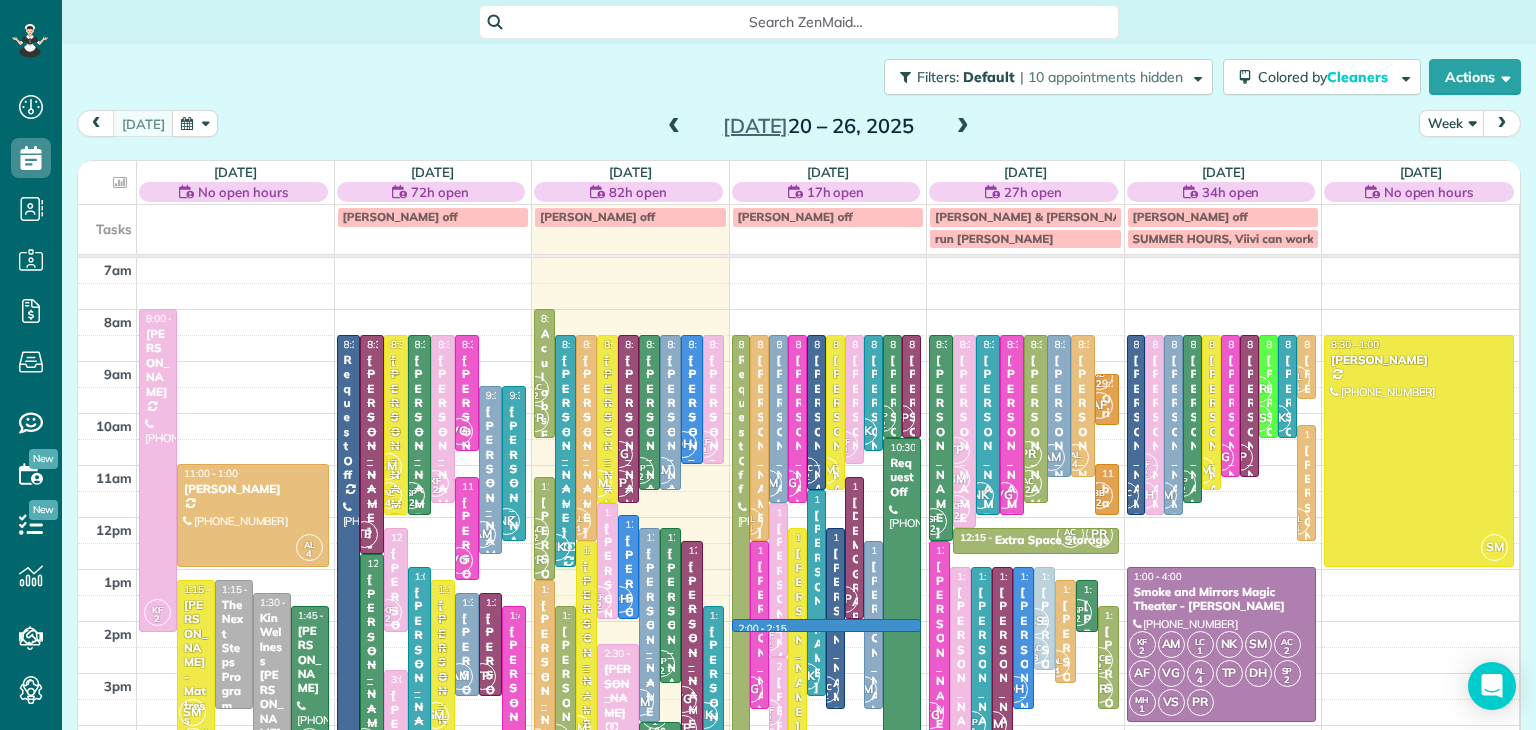 click on "7am 8am 9am 10am 11am 12pm 1pm 2pm 3pm 4pm 5pm 6pm 7pm 8pm KF 2 8:00 - 2:15 [PERSON_NAME] [PHONE_NUMBER] [STREET_ADDRESS] AL 4 11:00 - 1:00 [PERSON_NAME] [PHONE_NUMBER] [STREET_ADDRESS][PERSON_NAME] SM AC 2 1:15 - 4:45 [PERSON_NAME] - Mattress Outlet of [GEOGRAPHIC_DATA] [PHONE_NUMBER] [STREET_ADDRESS][PERSON_NAME] 1:15 - 3:45 The Next Steps Program [PHONE_NUMBER] [STREET_ADDRESS] 1:30 - 5:00 Kin Wellness [PERSON_NAME] or [PERSON_NAME] [PHONE_NUMBER] [STREET_ADDRESS][PERSON_NAME] 2 1:45 - 4:45 [PERSON_NAME] [PHONE_NUMBER] [STREET_ADDRESS][PERSON_NAME][PERSON_NAME] AC 2 8:30 - 5:30 Request Off [PHONE_NUMBER] [STREET_ADDRESS][PERSON_NAME] TP 8:30 - 12:45 [PERSON_NAME] - [GEOGRAPHIC_DATA] [PHONE_NUMBER] [STREET_ADDRESS] 4 8:30 - 12:00 [PERSON_NAME] Coeli Home for Retired Priests - behind Archbishop [PERSON_NAME] [PHONE_NUMBER] [STREET_ADDRESS]" at bounding box center (798, 621) 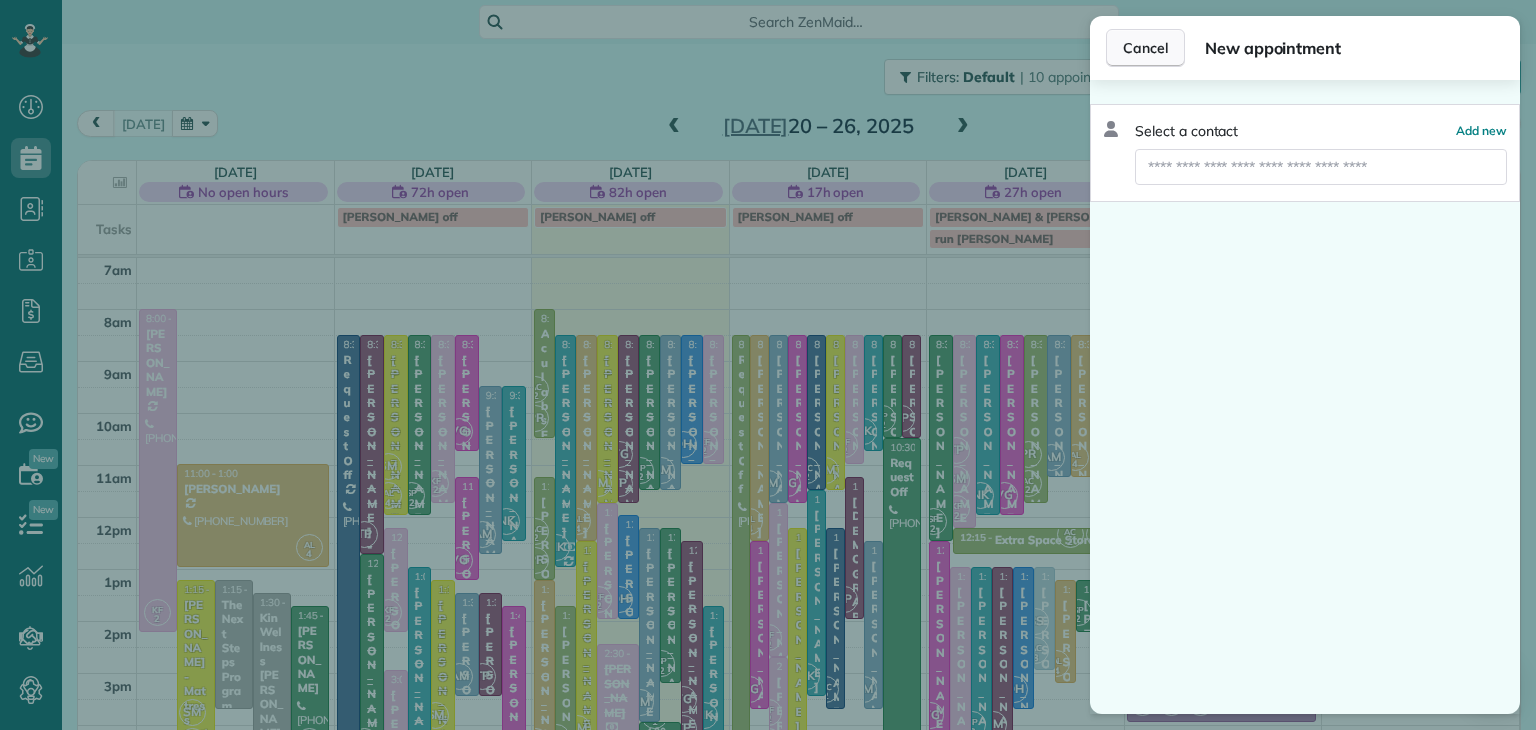 click on "Cancel" at bounding box center [1145, 48] 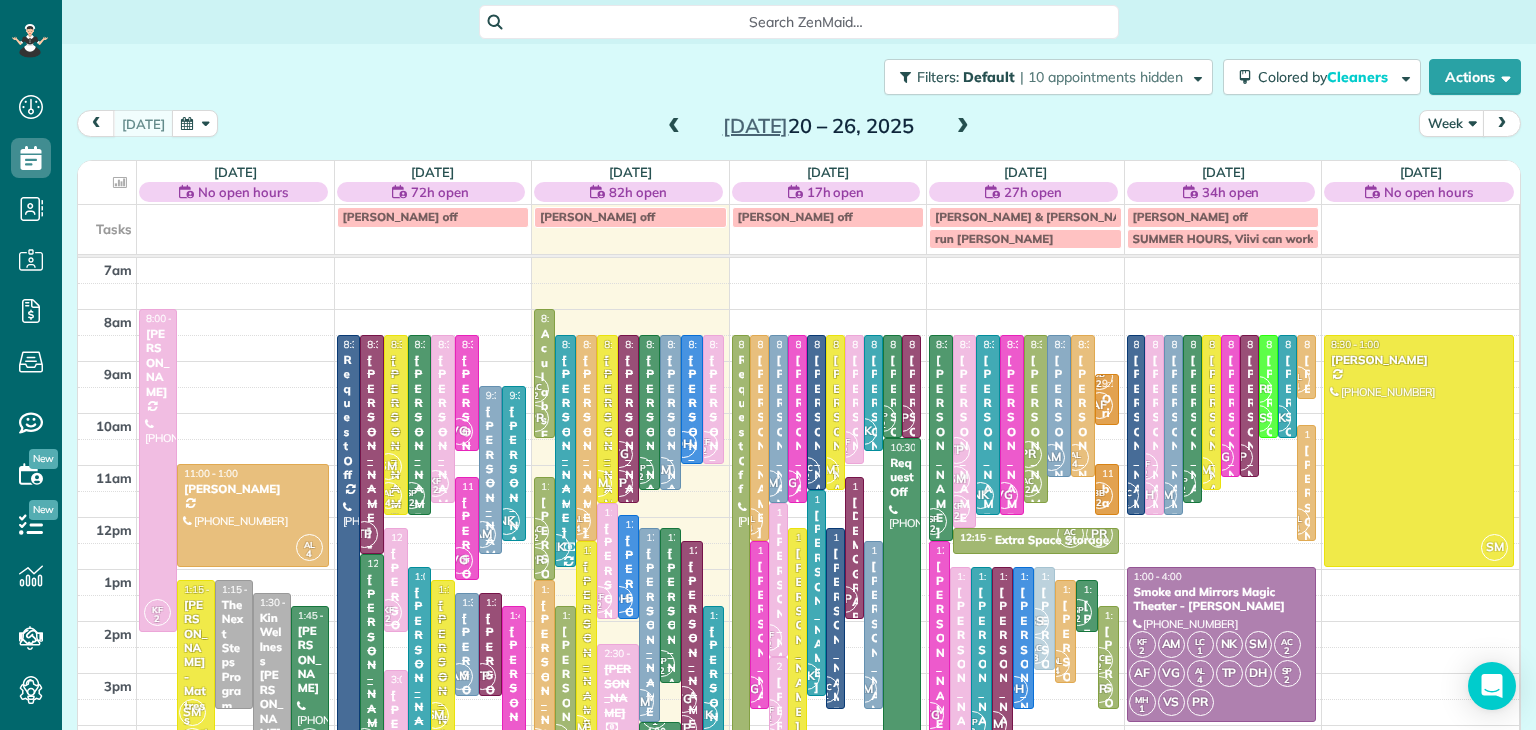 click at bounding box center (586, 438) 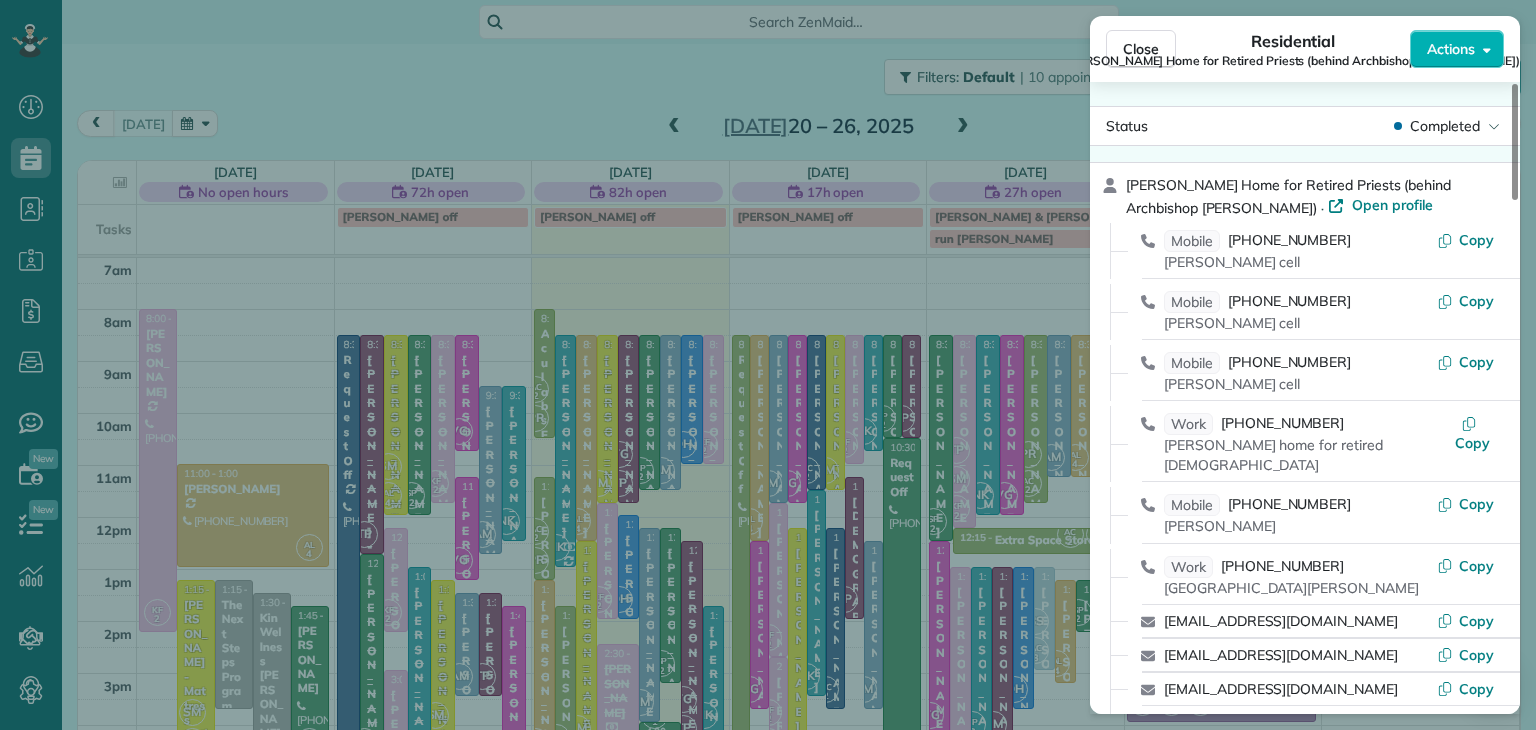 scroll, scrollTop: 0, scrollLeft: 0, axis: both 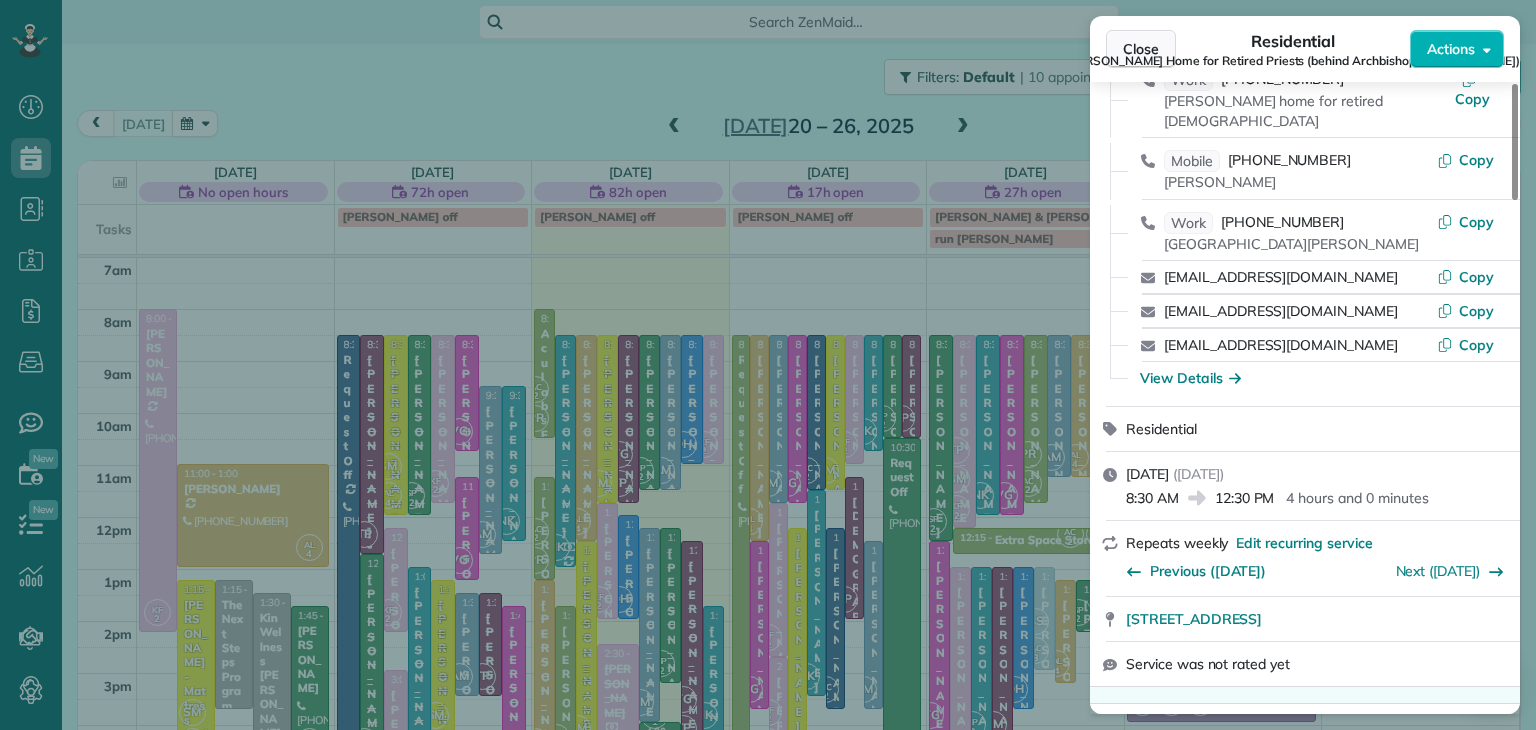 click on "Close" at bounding box center (1141, 49) 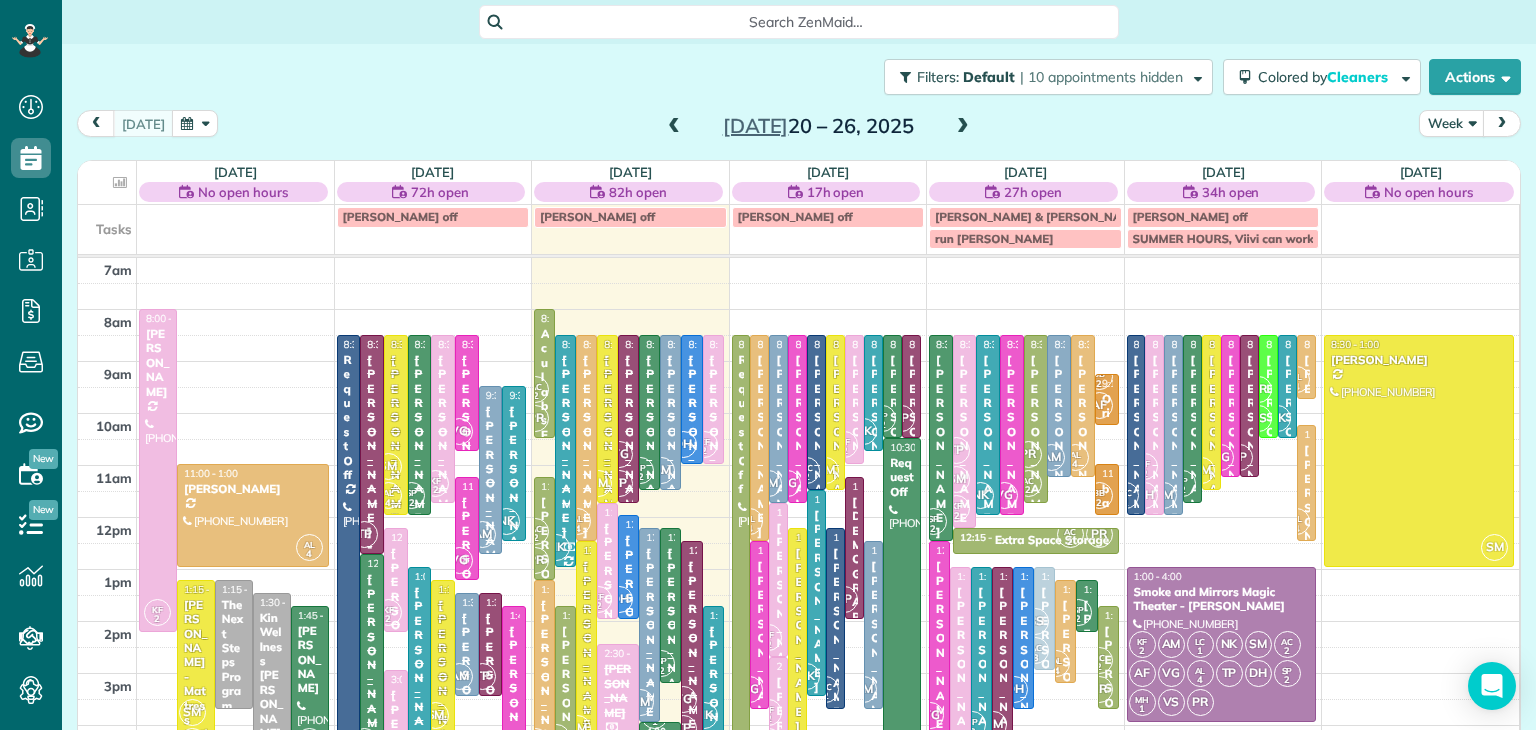 click at bounding box center [963, 127] 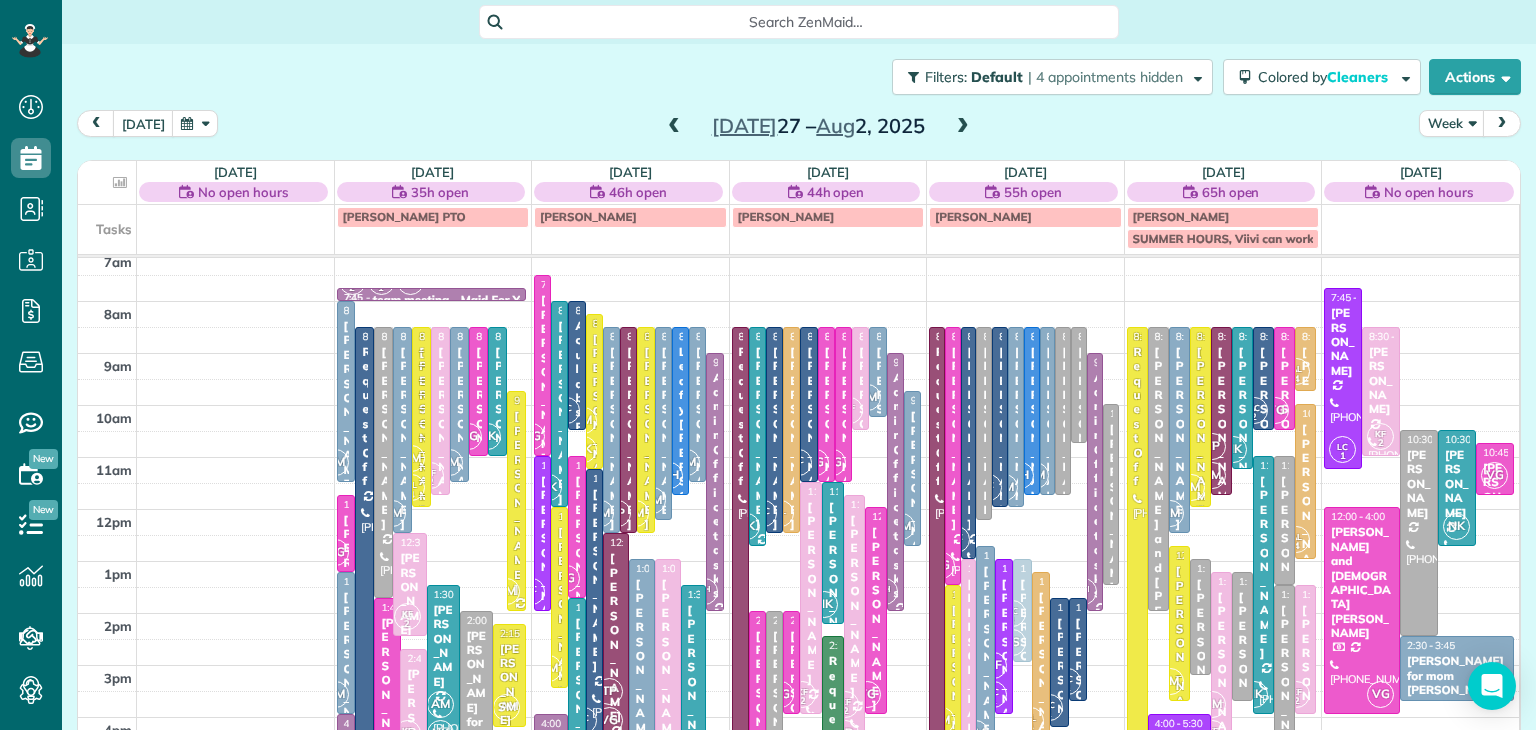 scroll, scrollTop: 30, scrollLeft: 0, axis: vertical 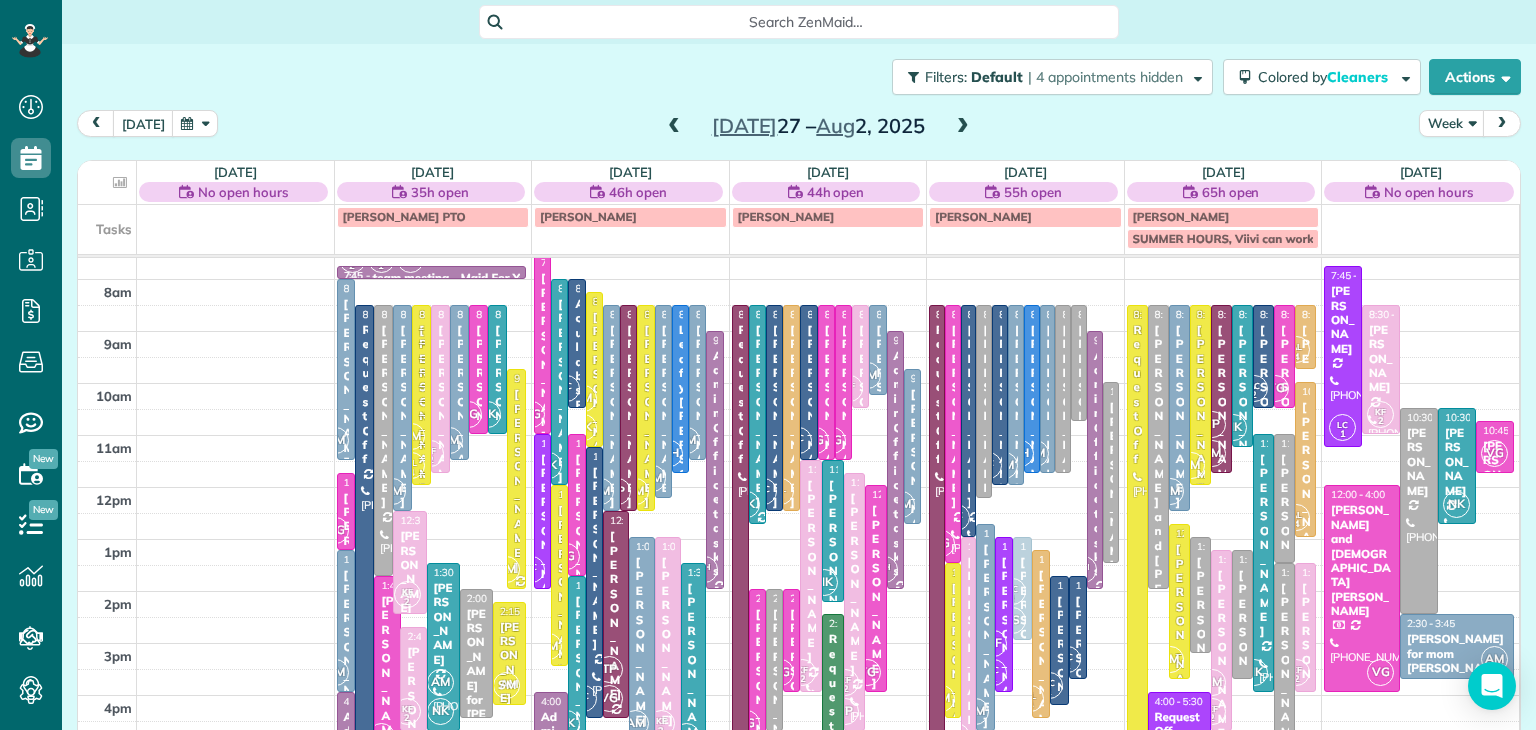 click on "[PERSON_NAME]" at bounding box center (576, 687) 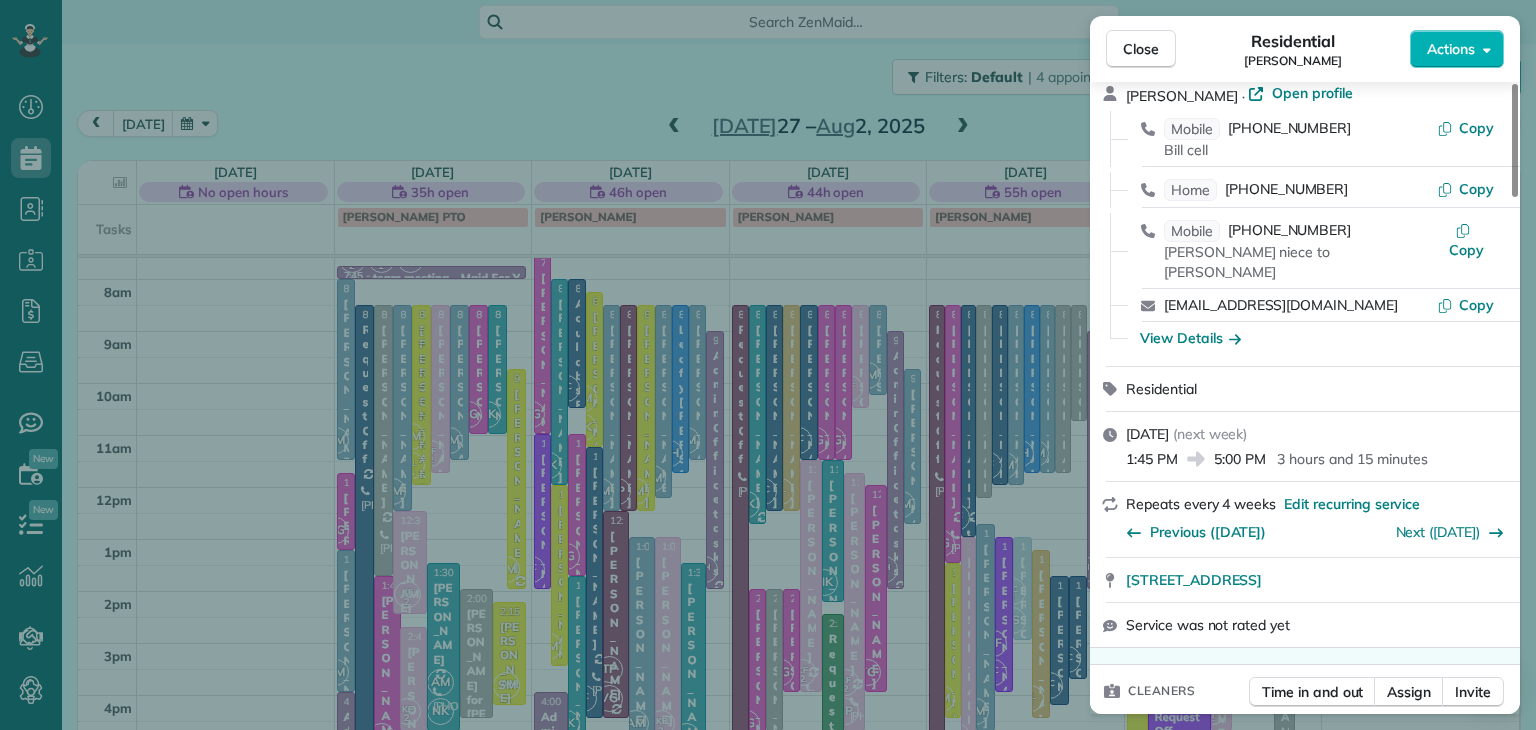 scroll, scrollTop: 96, scrollLeft: 0, axis: vertical 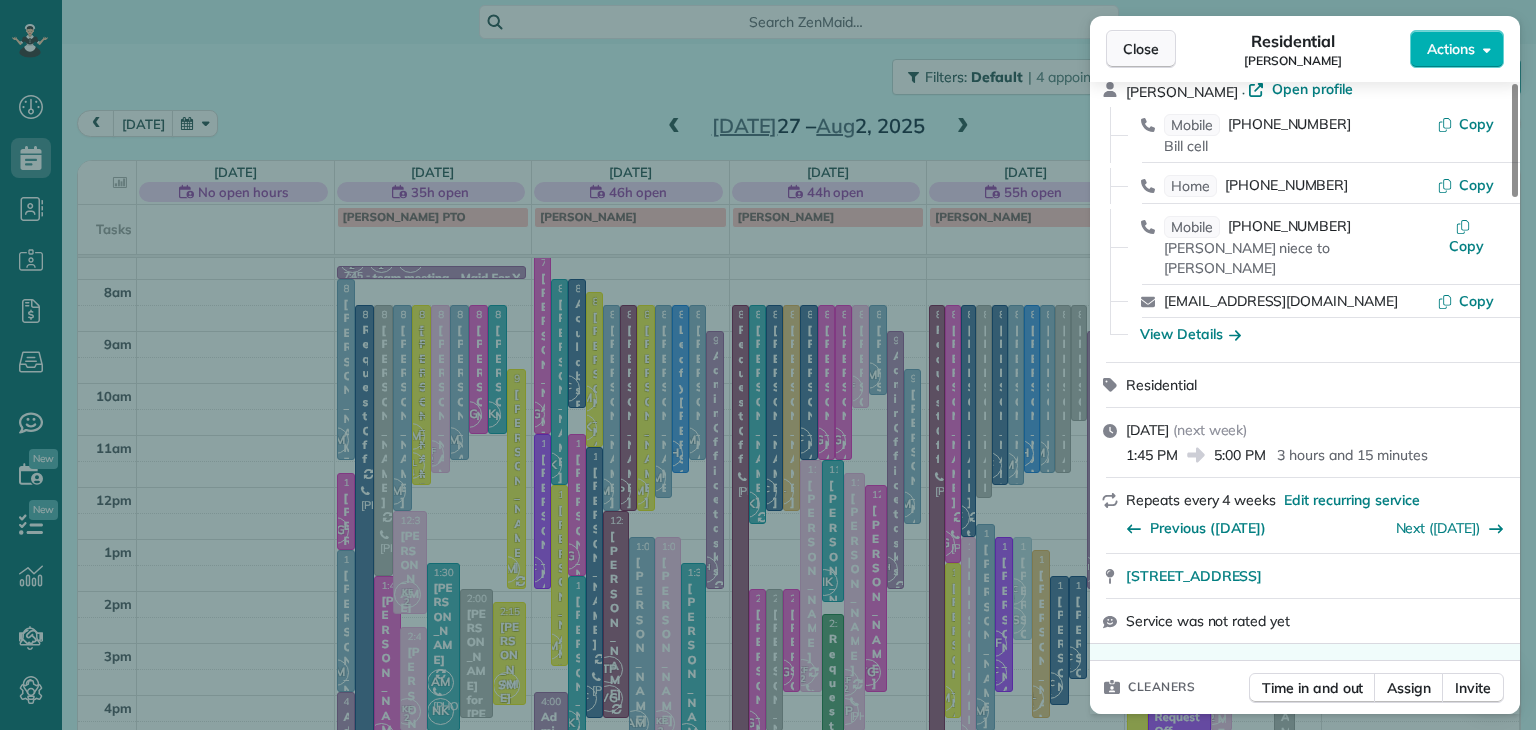 click on "Close" at bounding box center (1141, 49) 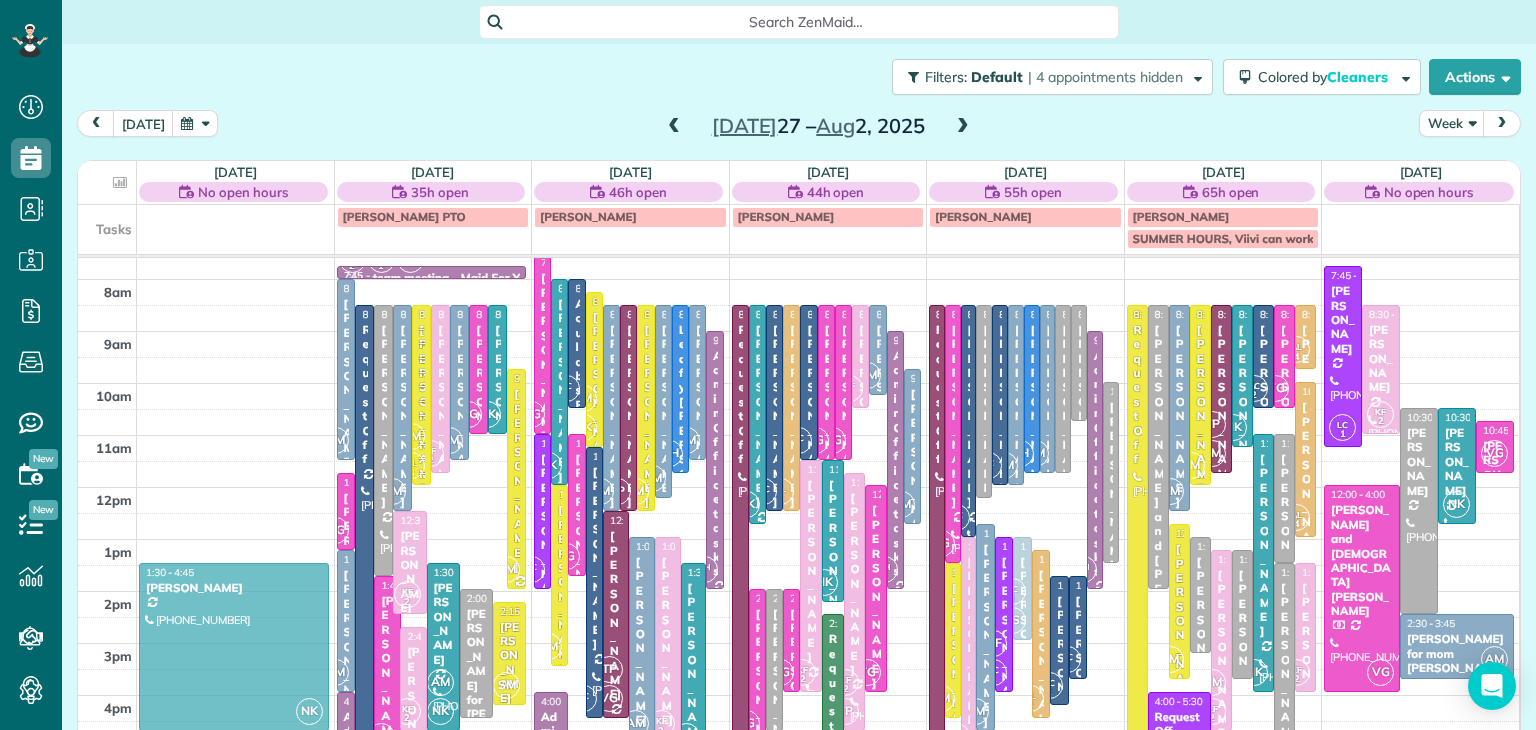 drag, startPoint x: 578, startPoint y: 620, endPoint x: 289, endPoint y: 613, distance: 289.08478 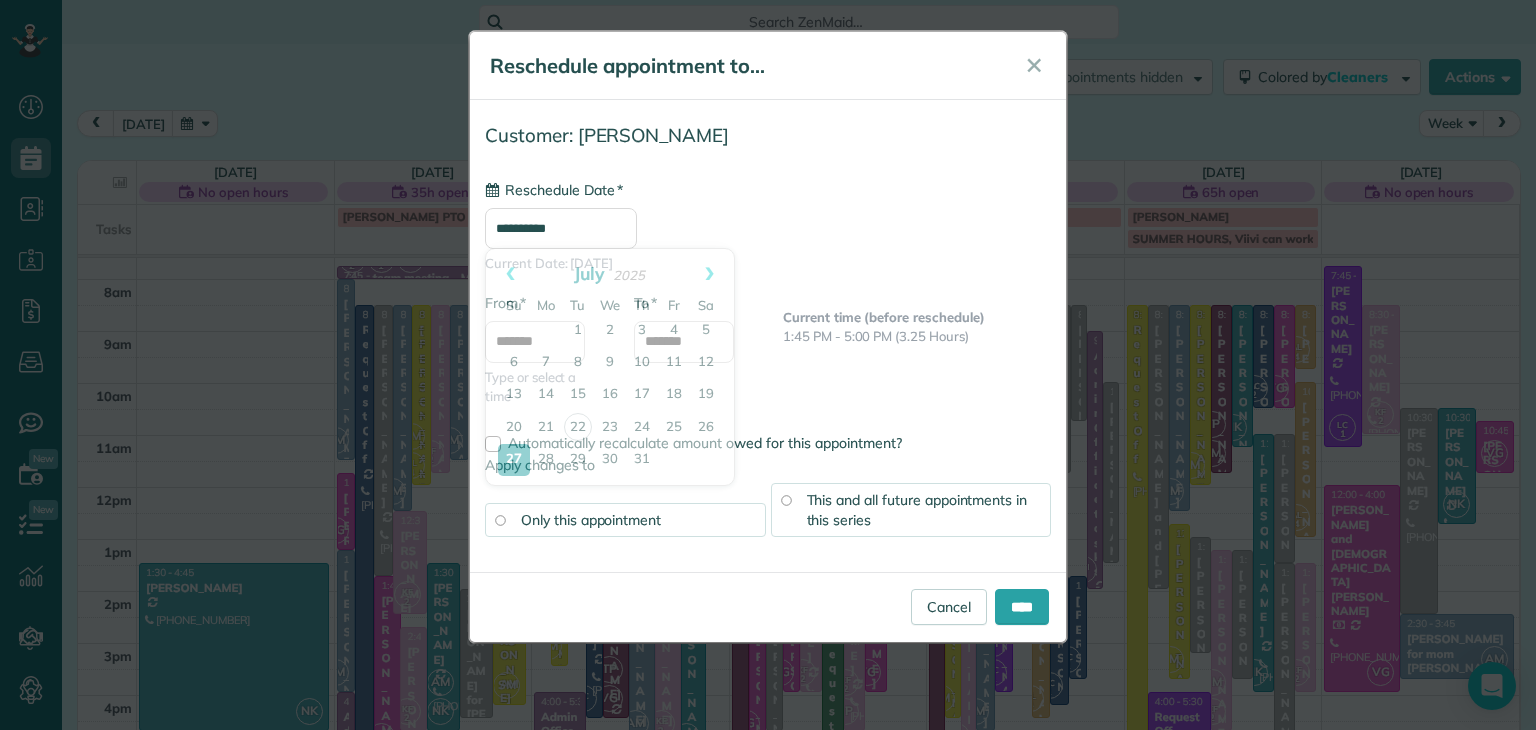 click on "**********" at bounding box center [561, 228] 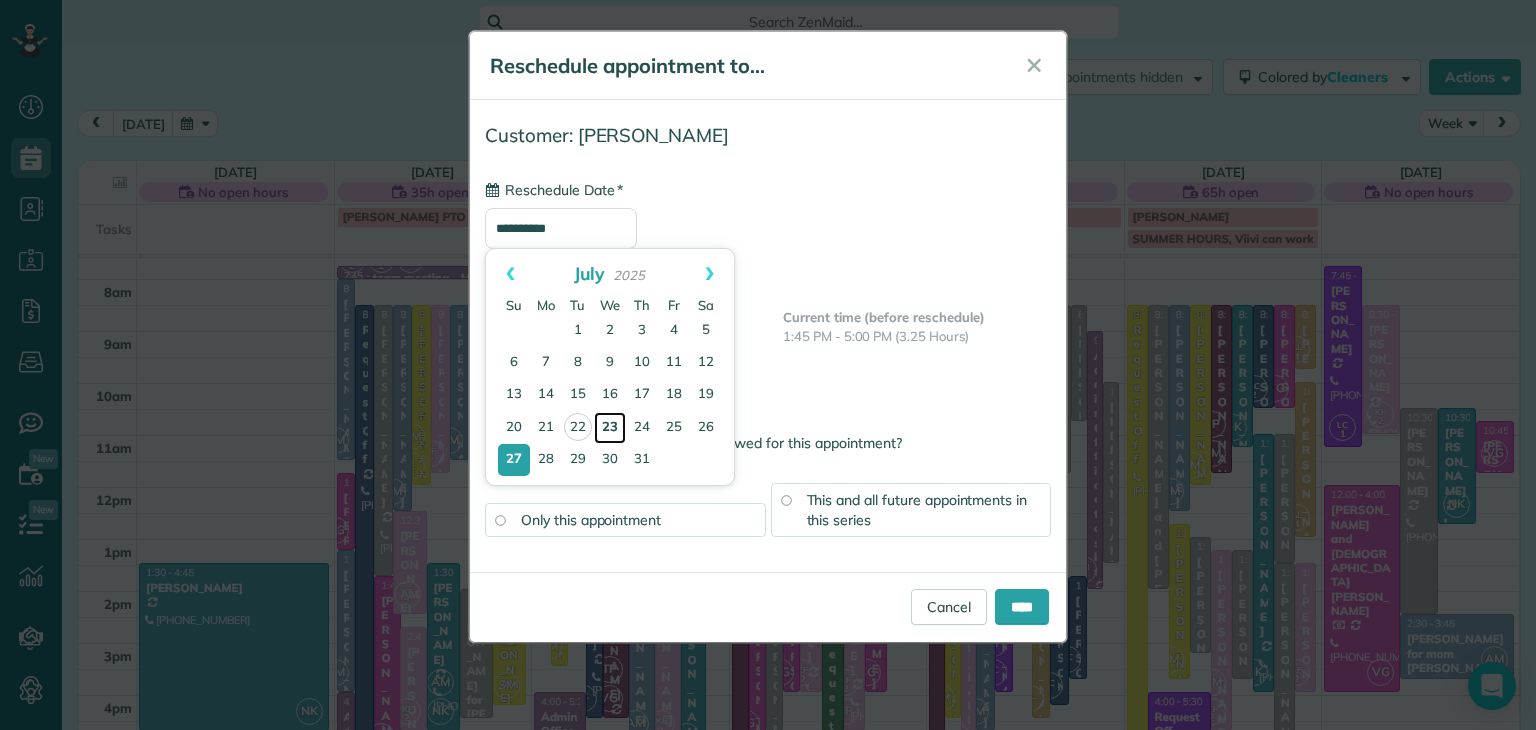 click on "23" at bounding box center [610, 428] 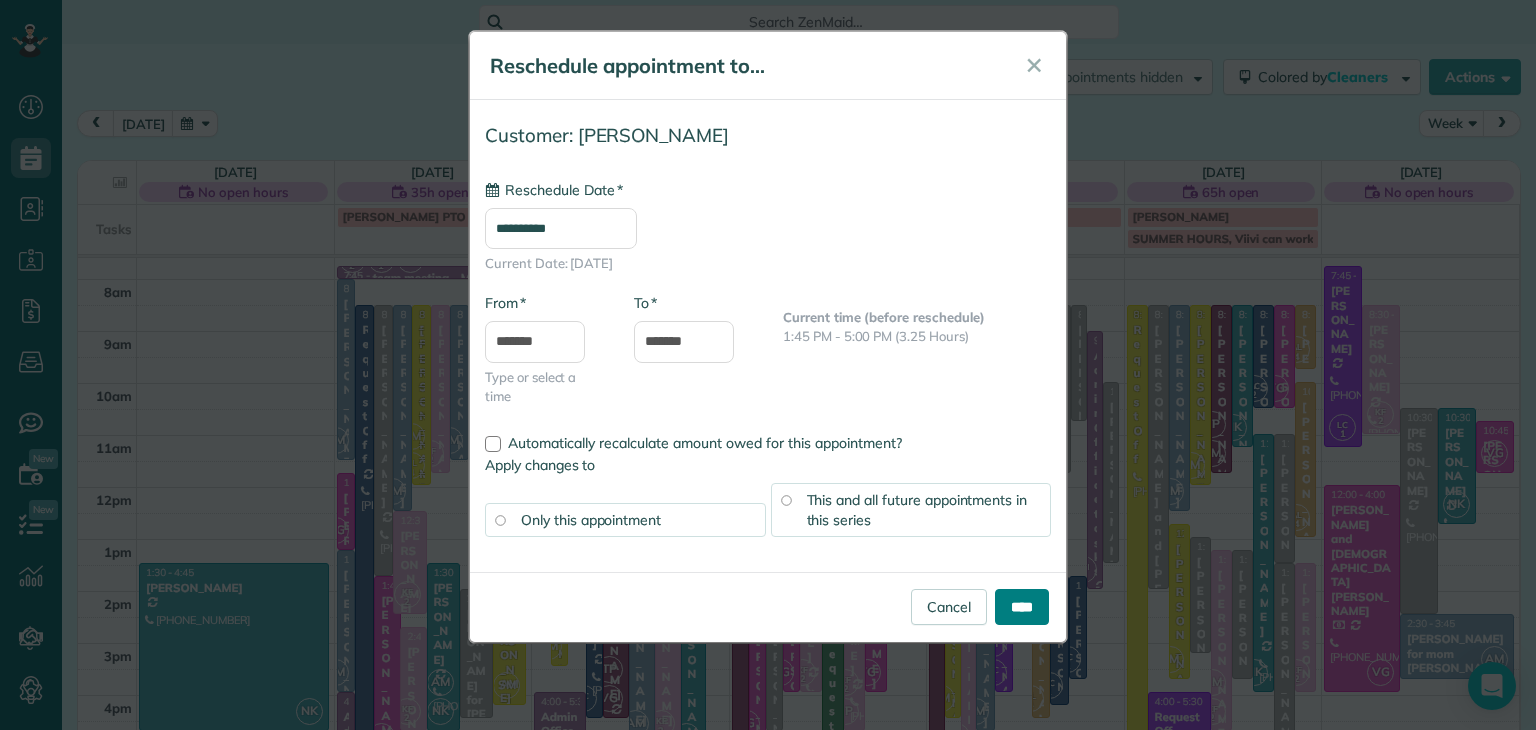 click on "****" at bounding box center [1022, 607] 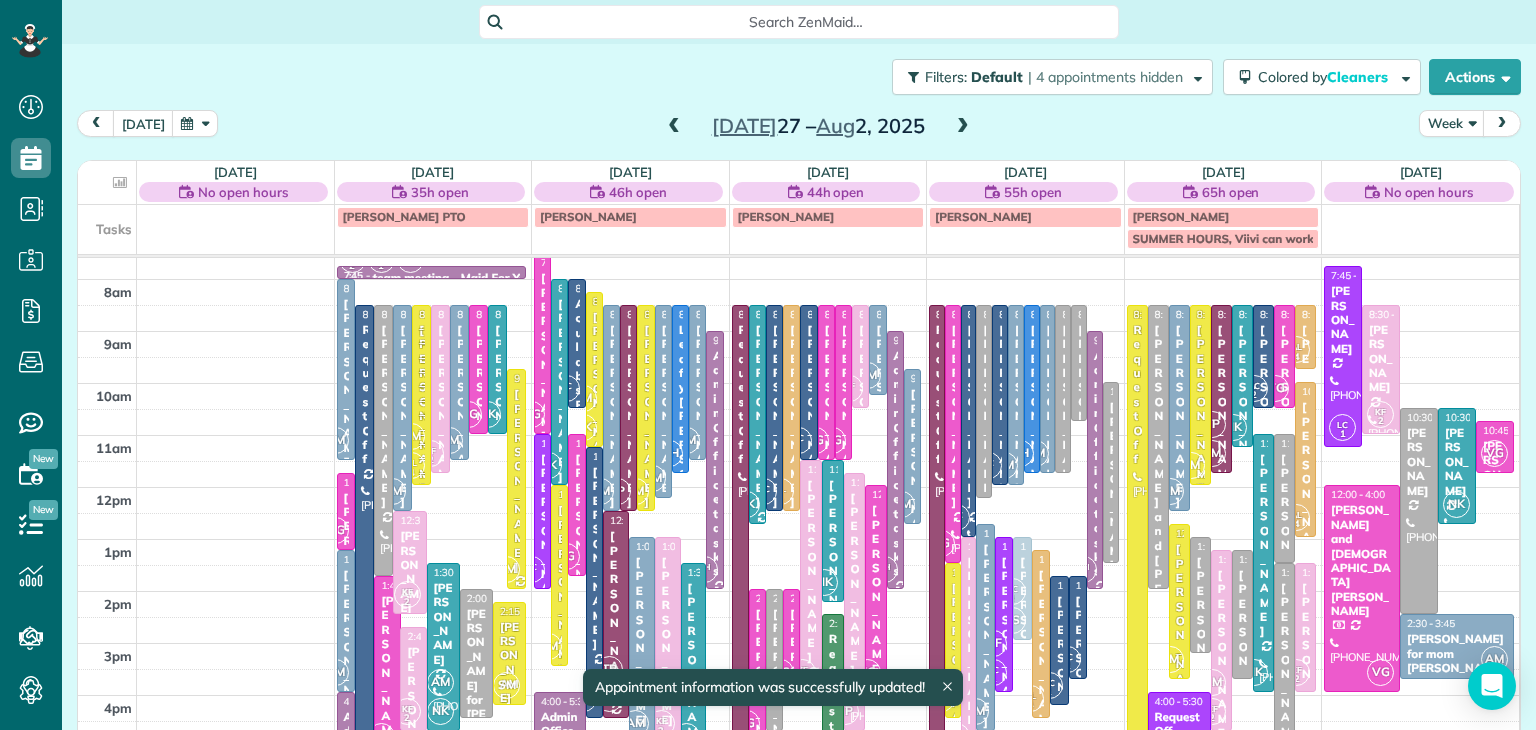 click at bounding box center (674, 127) 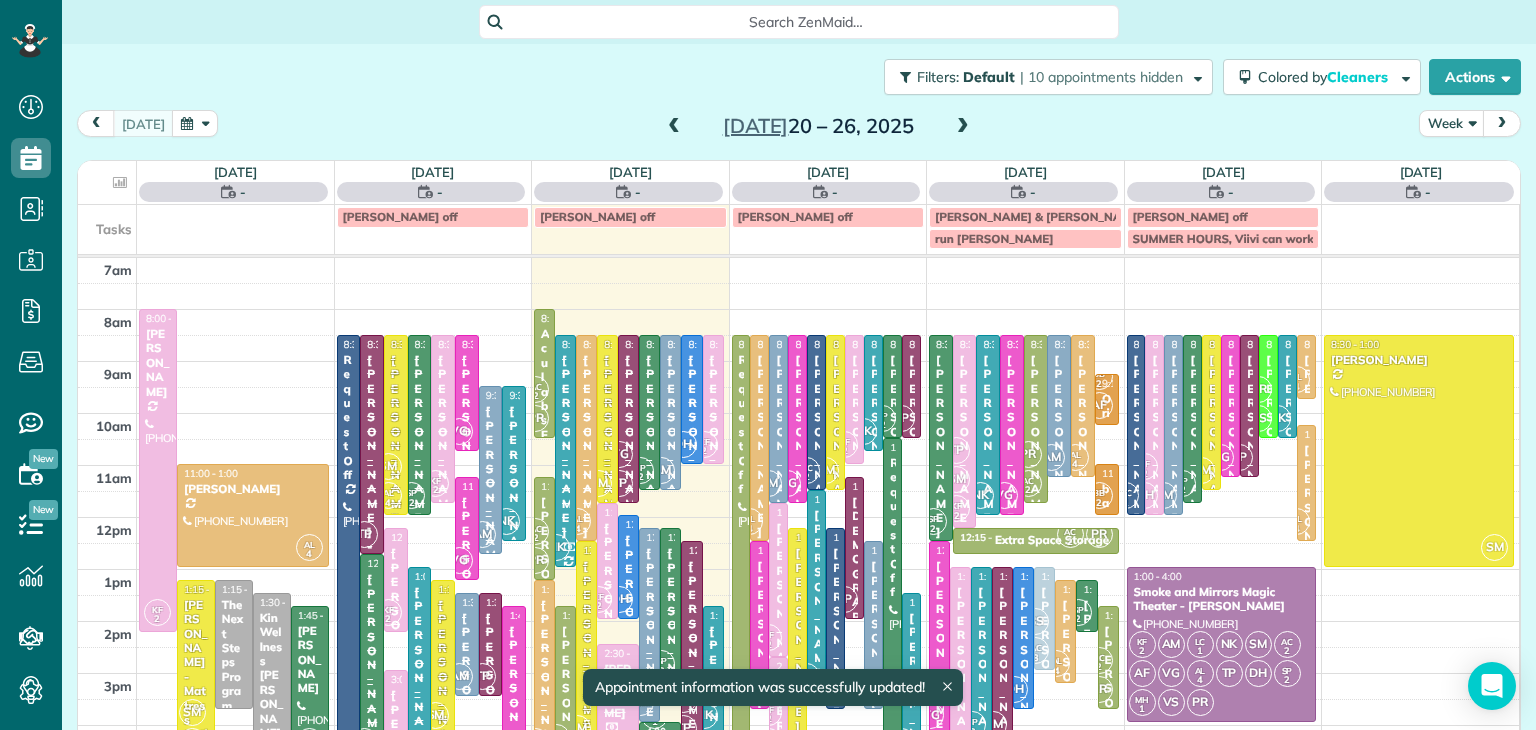scroll, scrollTop: 0, scrollLeft: 0, axis: both 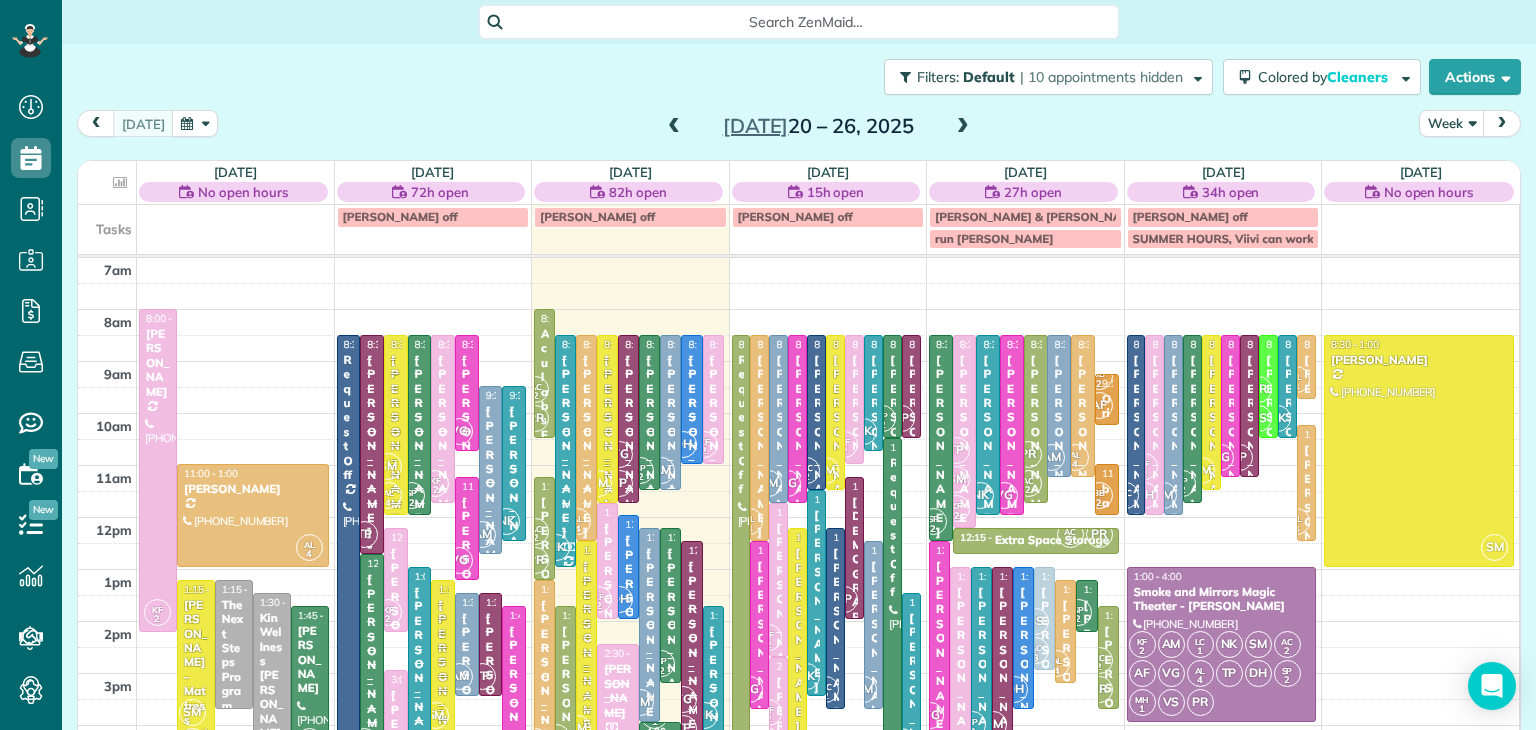 click on "[PERSON_NAME]" at bounding box center [911, 704] 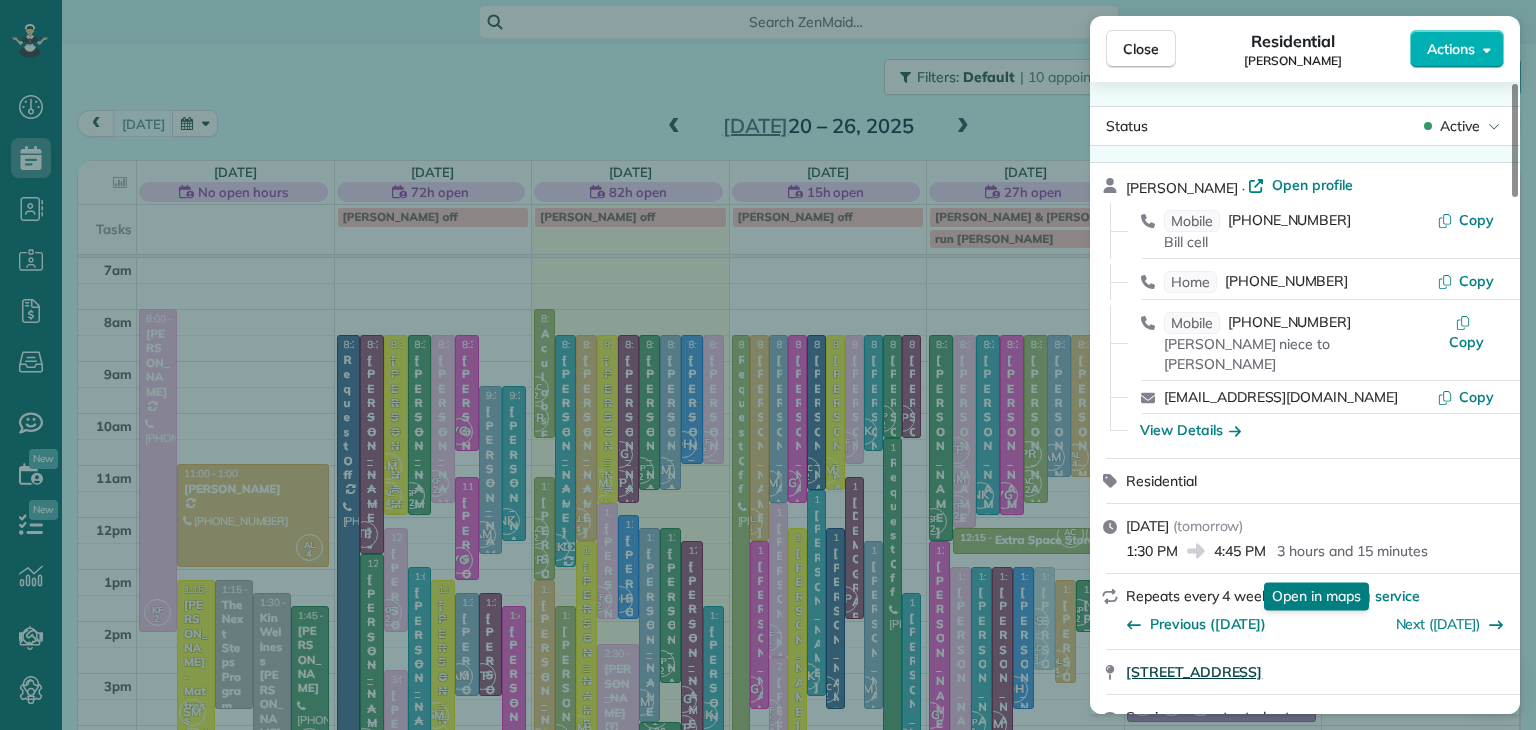 scroll, scrollTop: 766, scrollLeft: 0, axis: vertical 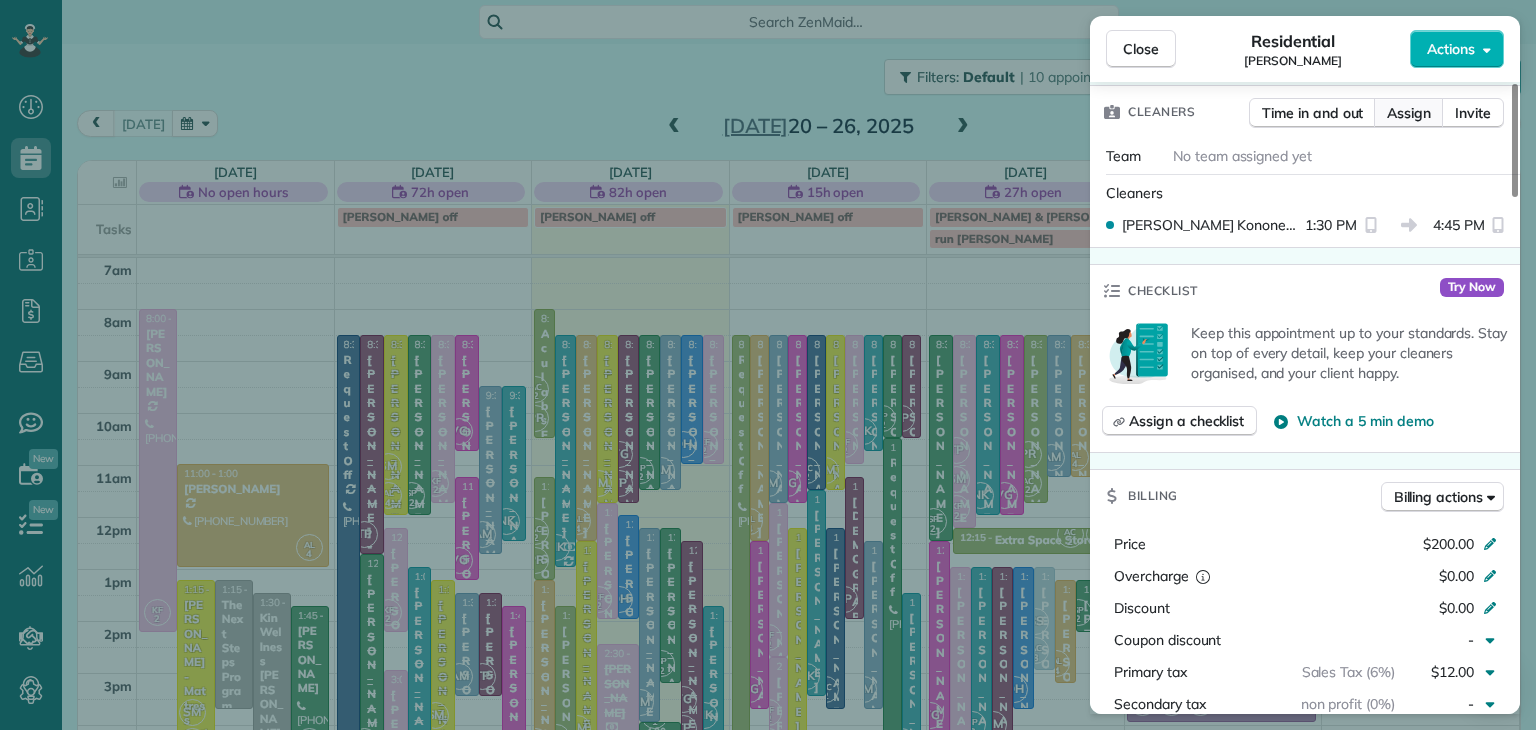 click on "Assign" at bounding box center [1409, 113] 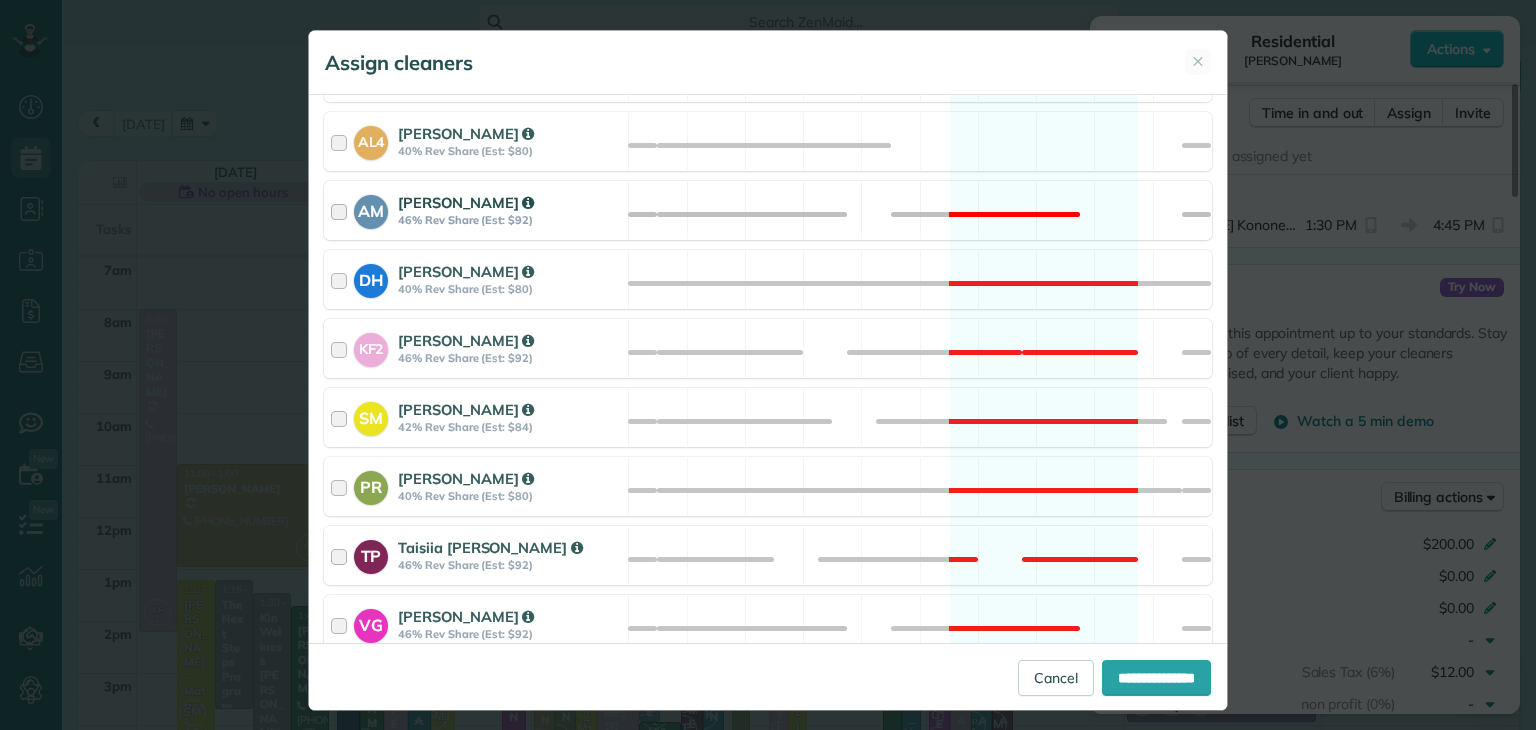 scroll, scrollTop: 1310, scrollLeft: 0, axis: vertical 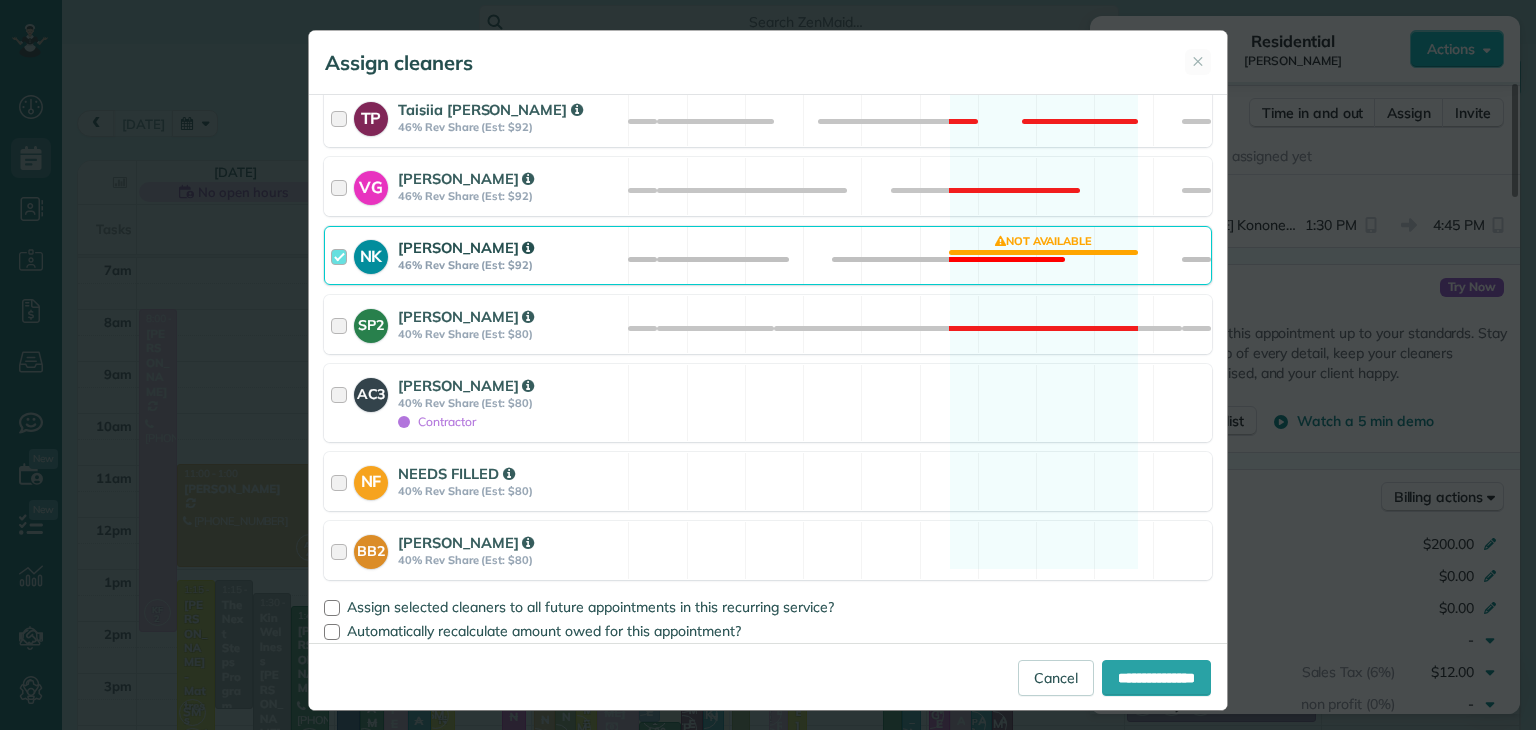 click on "[PERSON_NAME]" at bounding box center (466, 247) 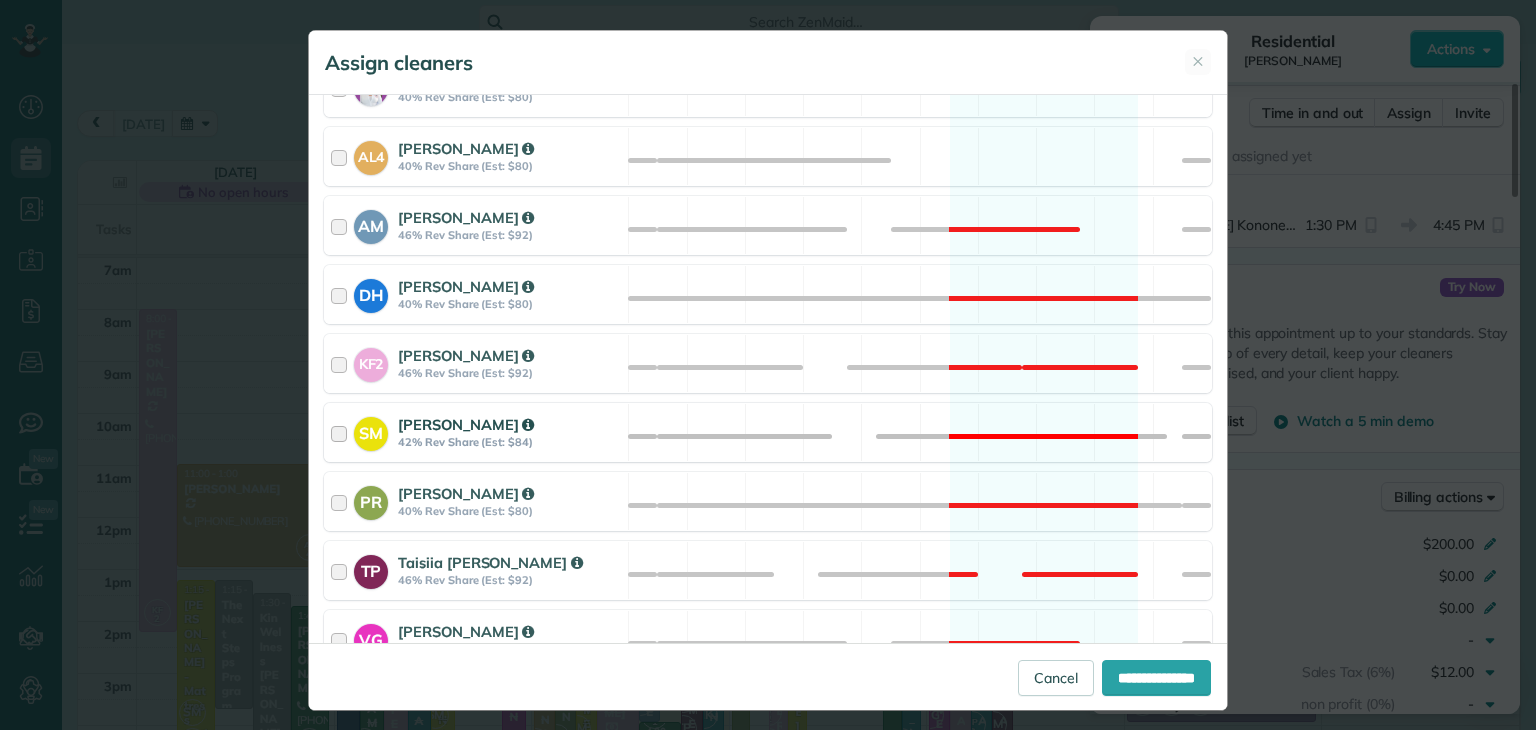 scroll, scrollTop: 890, scrollLeft: 0, axis: vertical 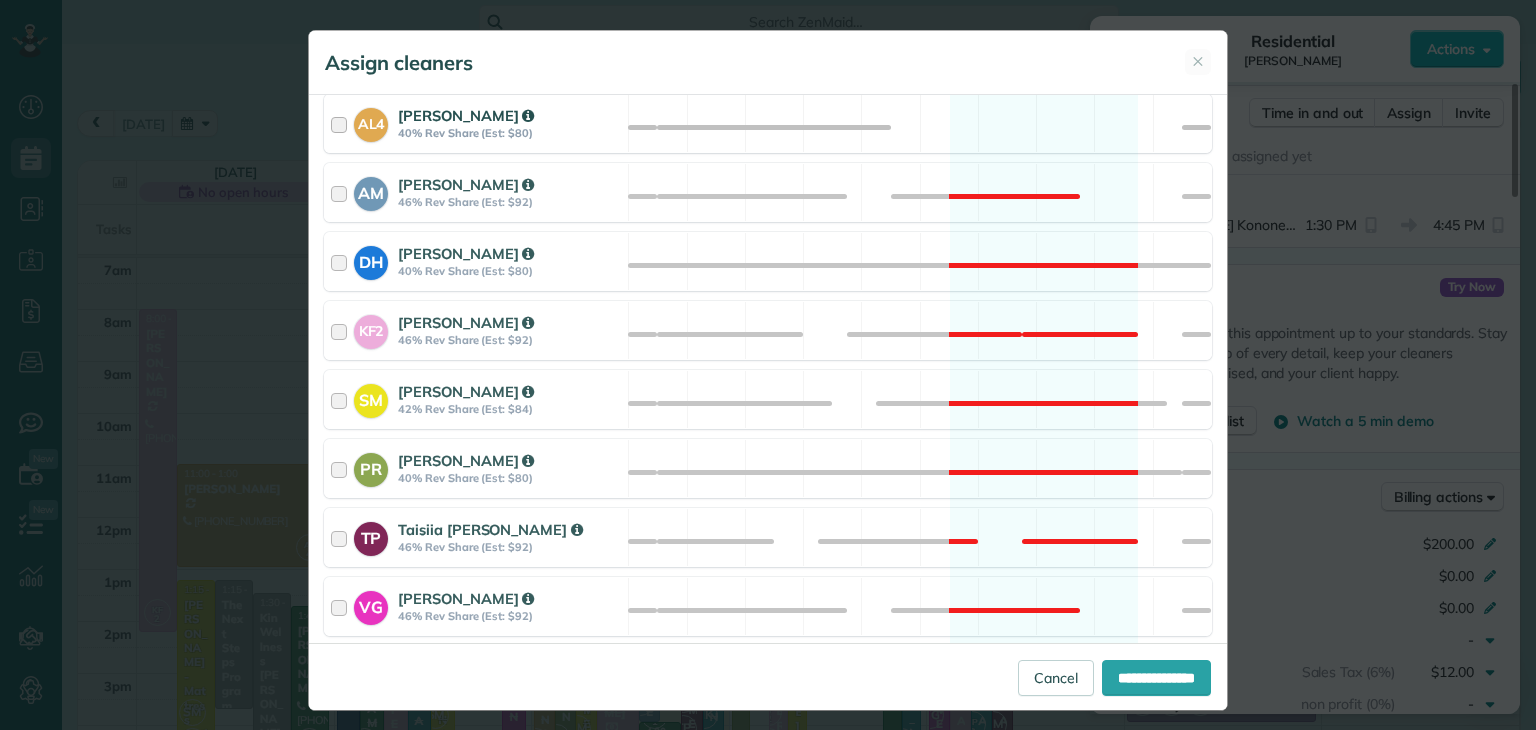 click on "[PERSON_NAME]" at bounding box center (466, 115) 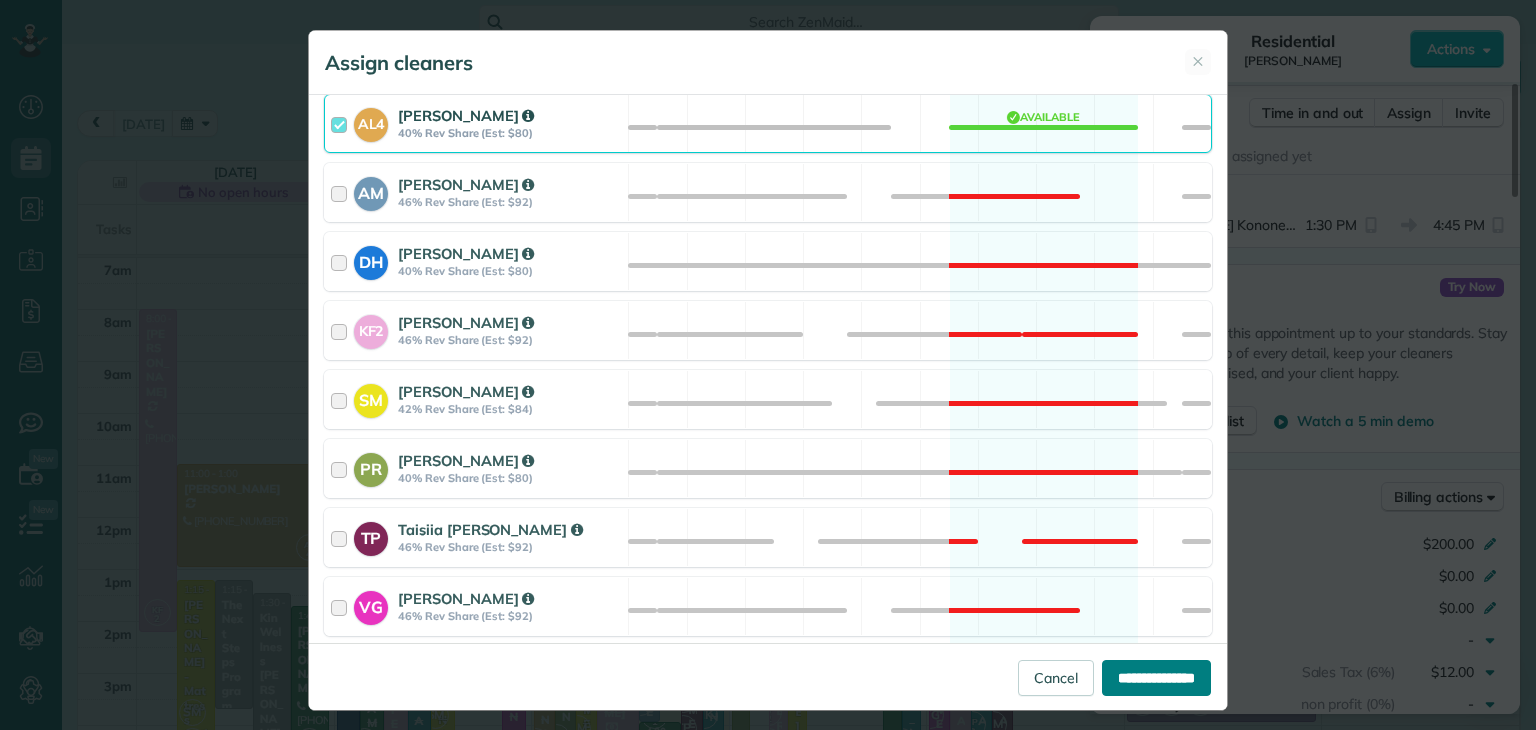 click on "**********" at bounding box center [1156, 678] 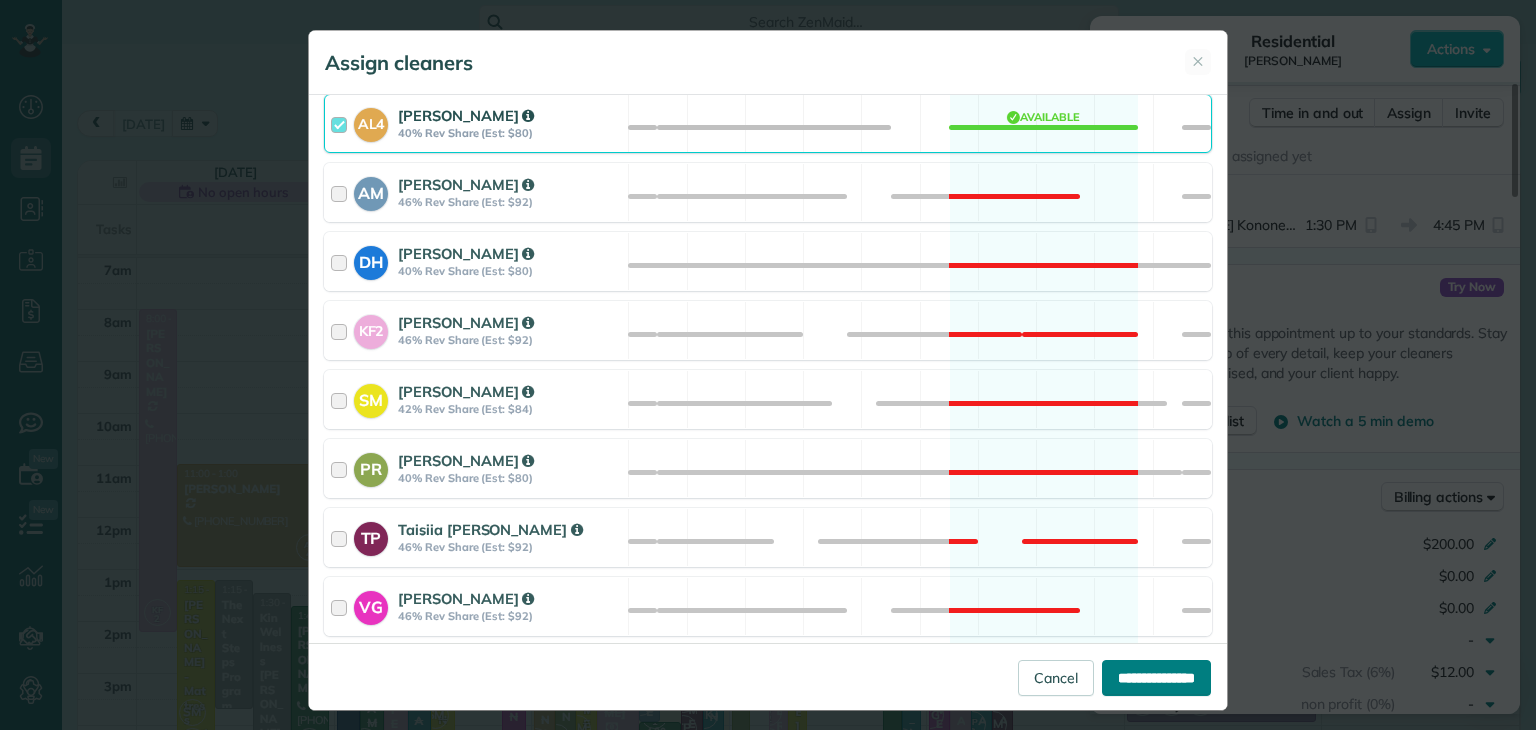 type on "**********" 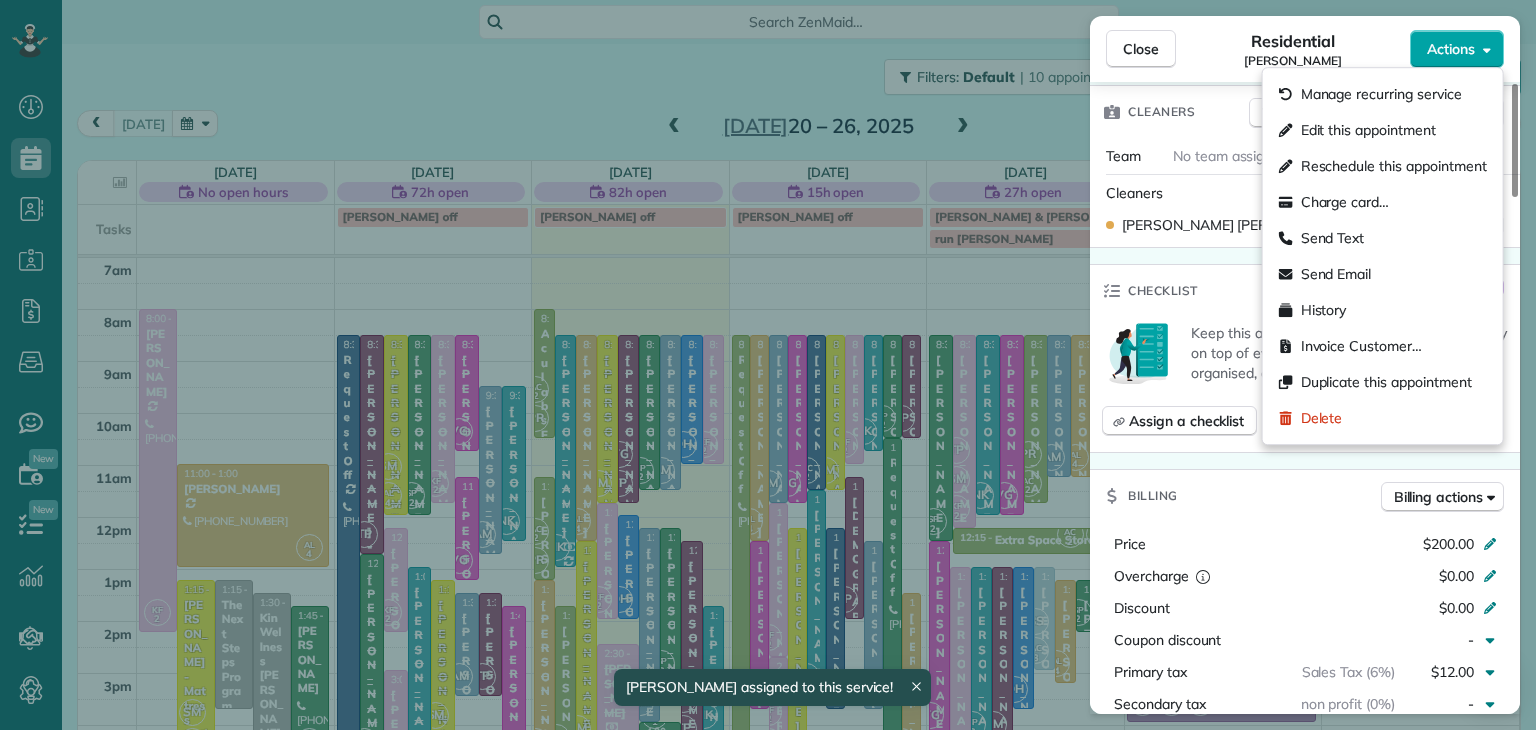 click on "Actions" at bounding box center [1451, 49] 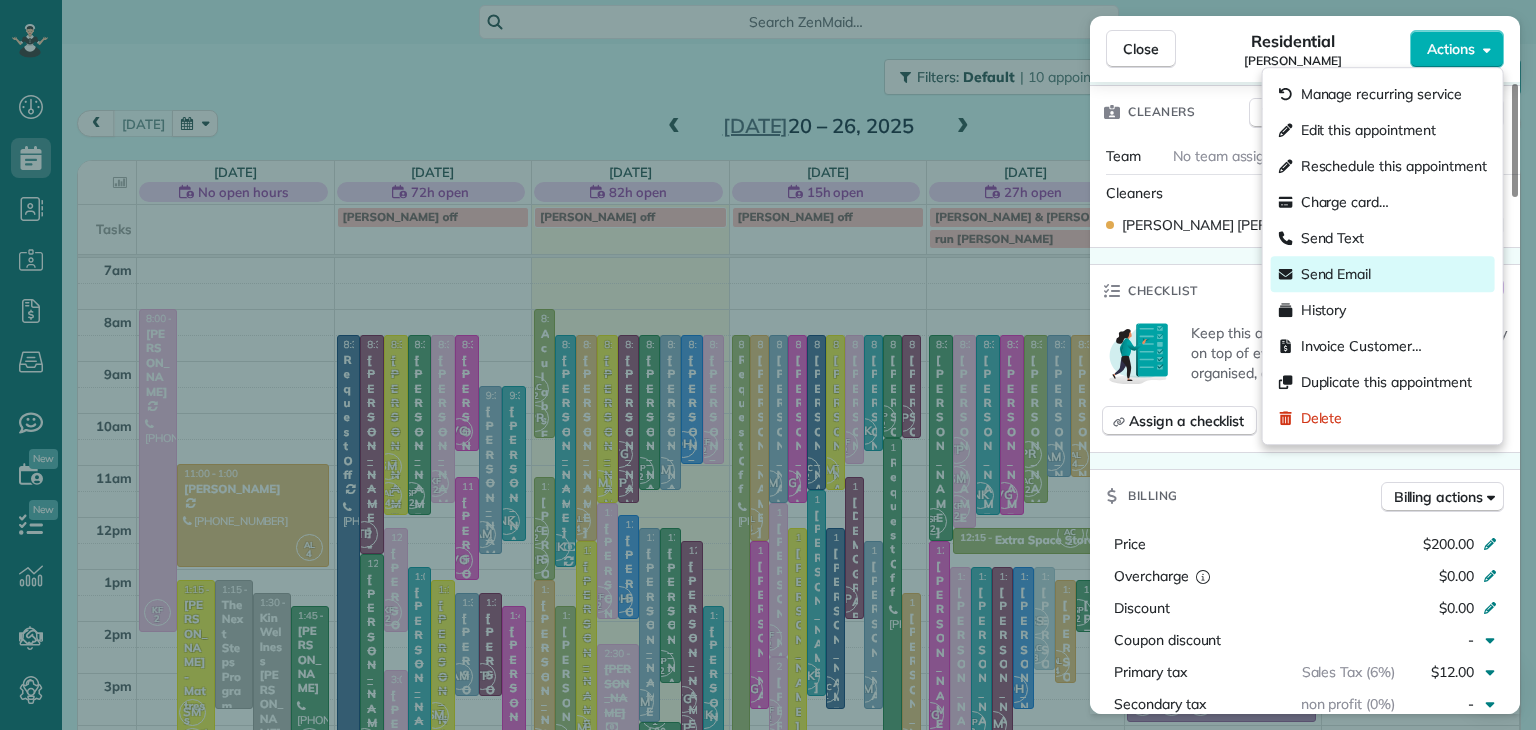 click on "Send Email" at bounding box center (1336, 274) 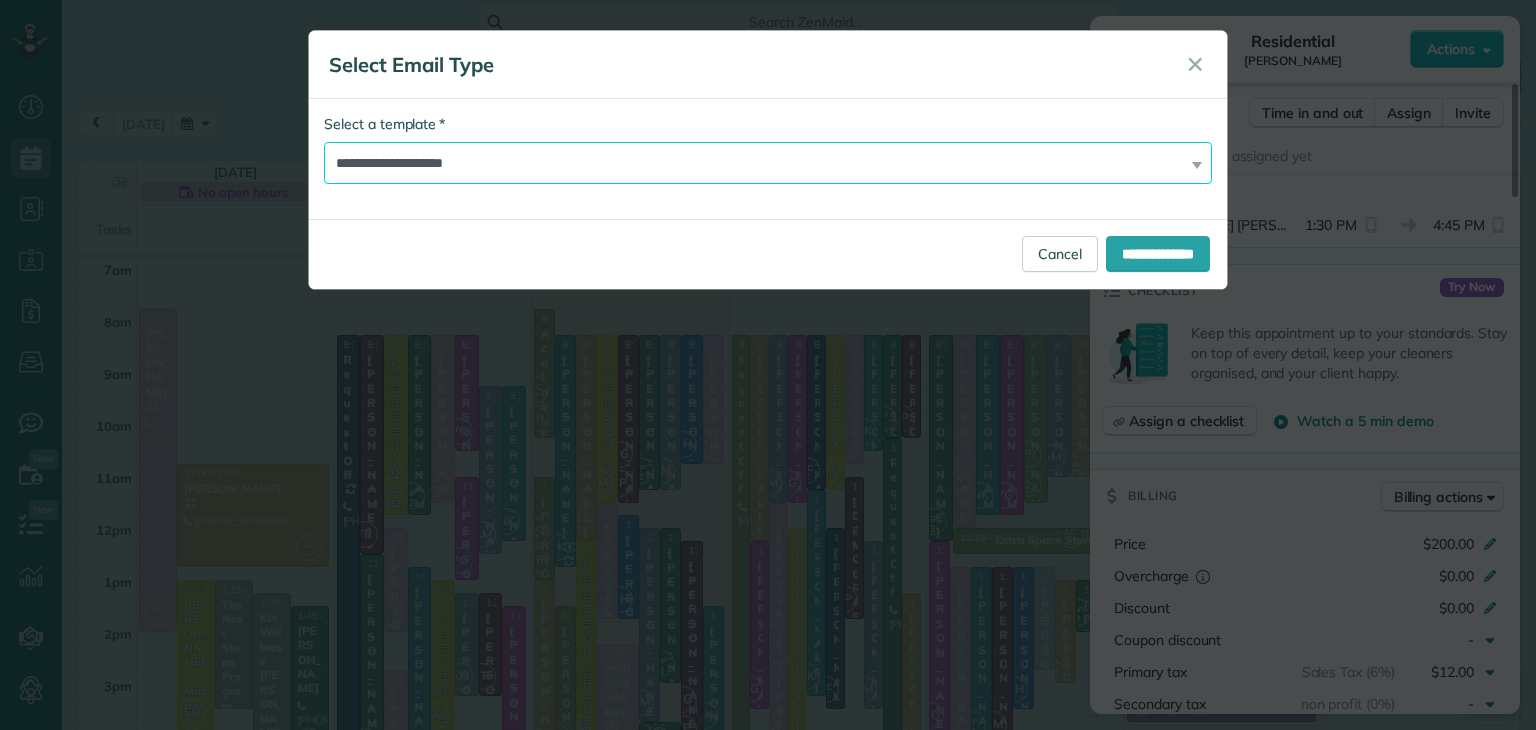 click on "**********" at bounding box center [768, 163] 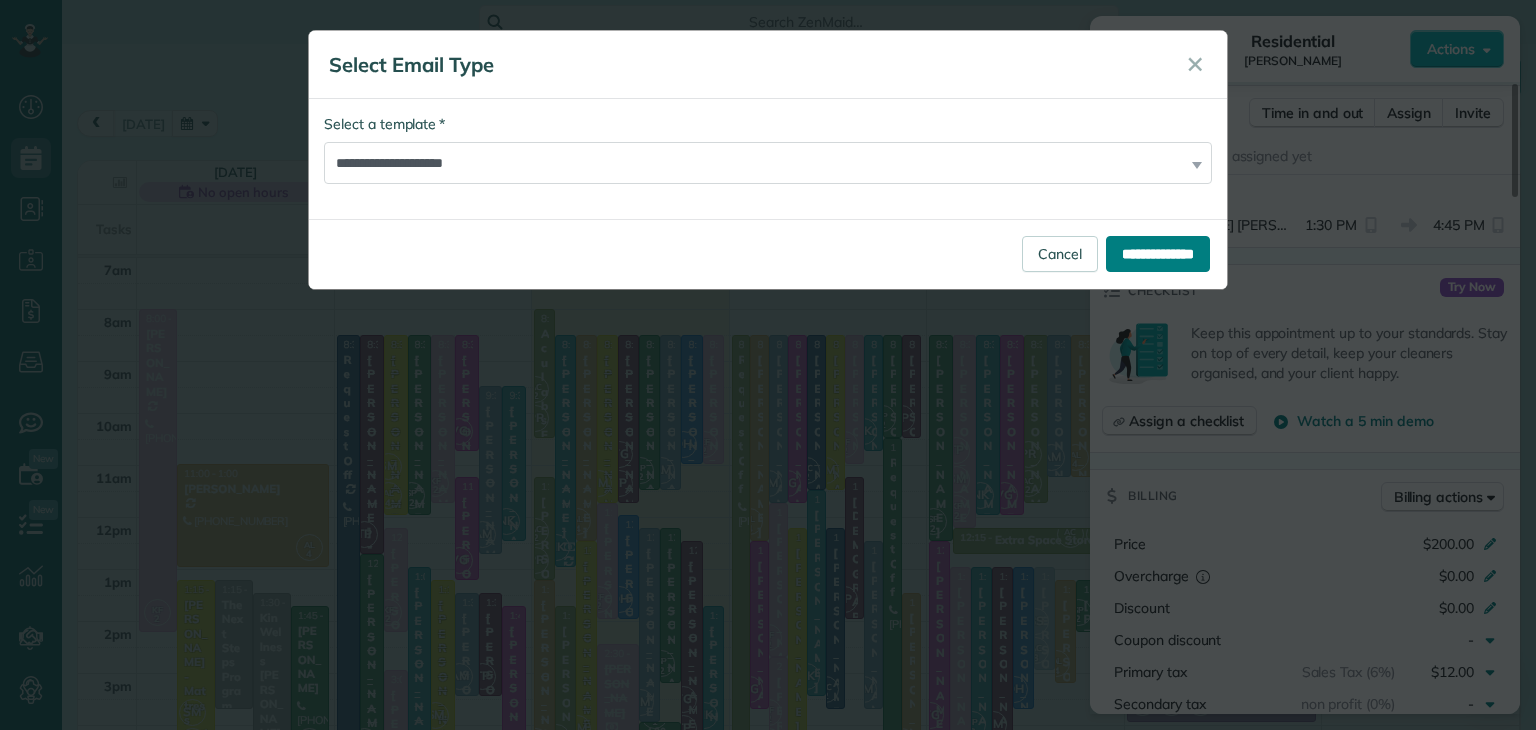 click on "**********" at bounding box center [1158, 254] 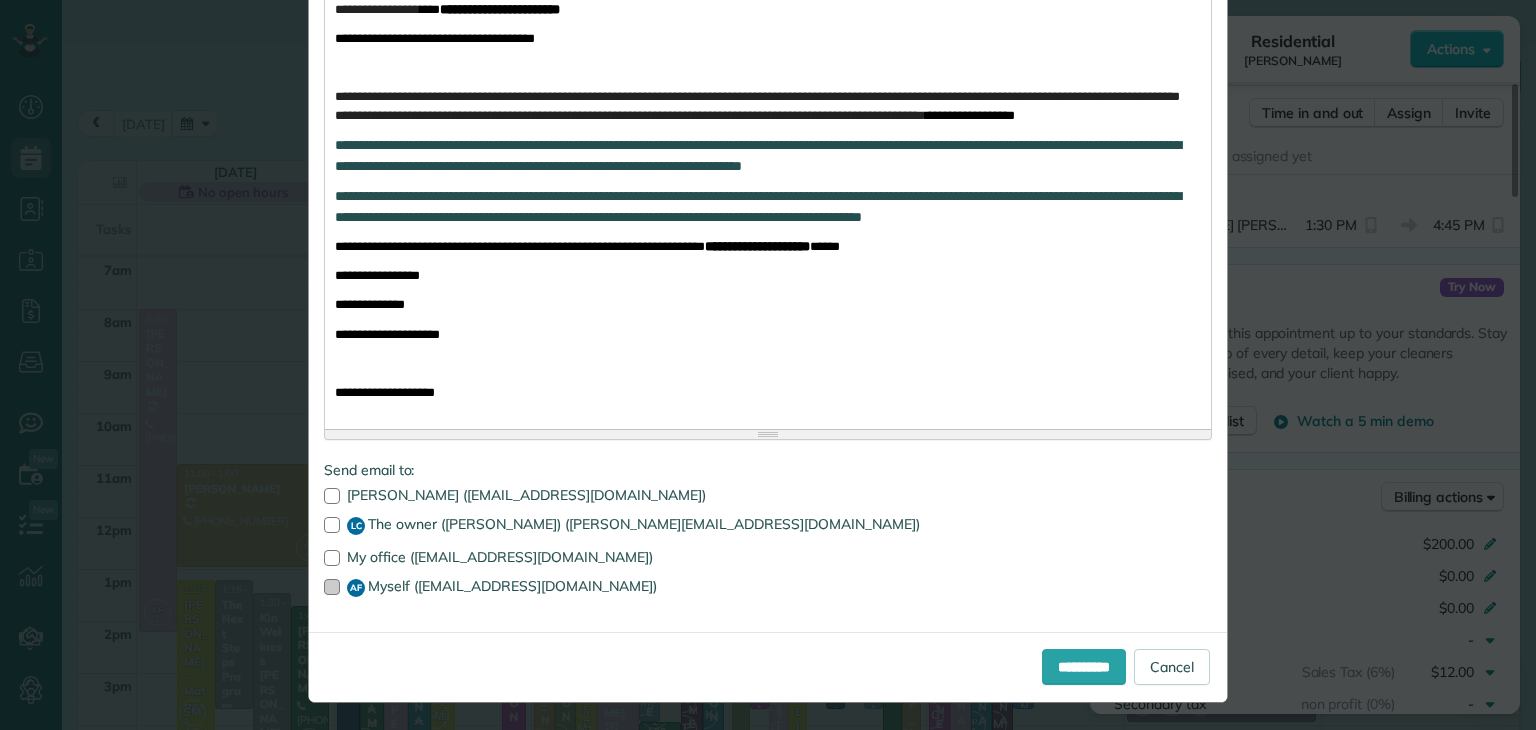 scroll, scrollTop: 484, scrollLeft: 0, axis: vertical 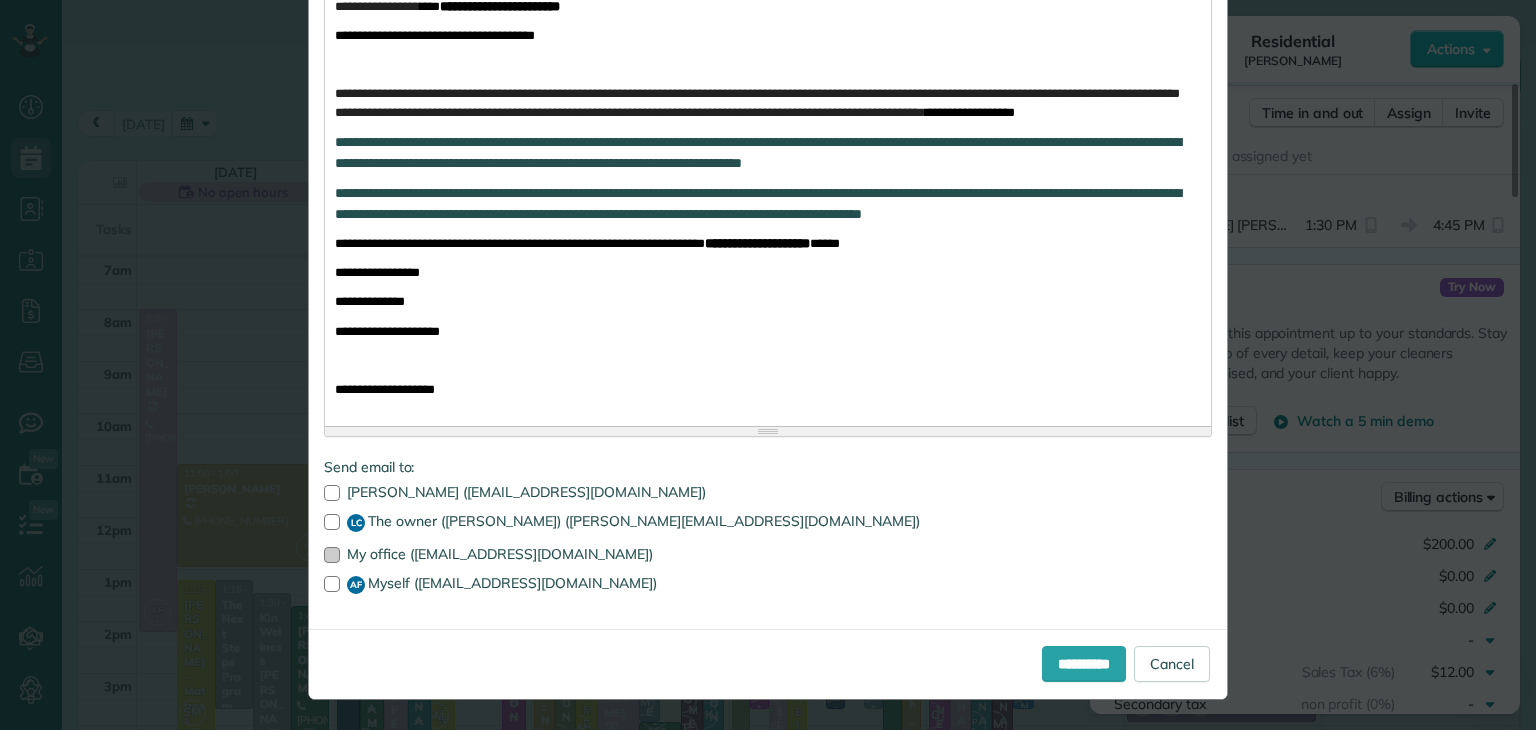 click at bounding box center (332, 555) 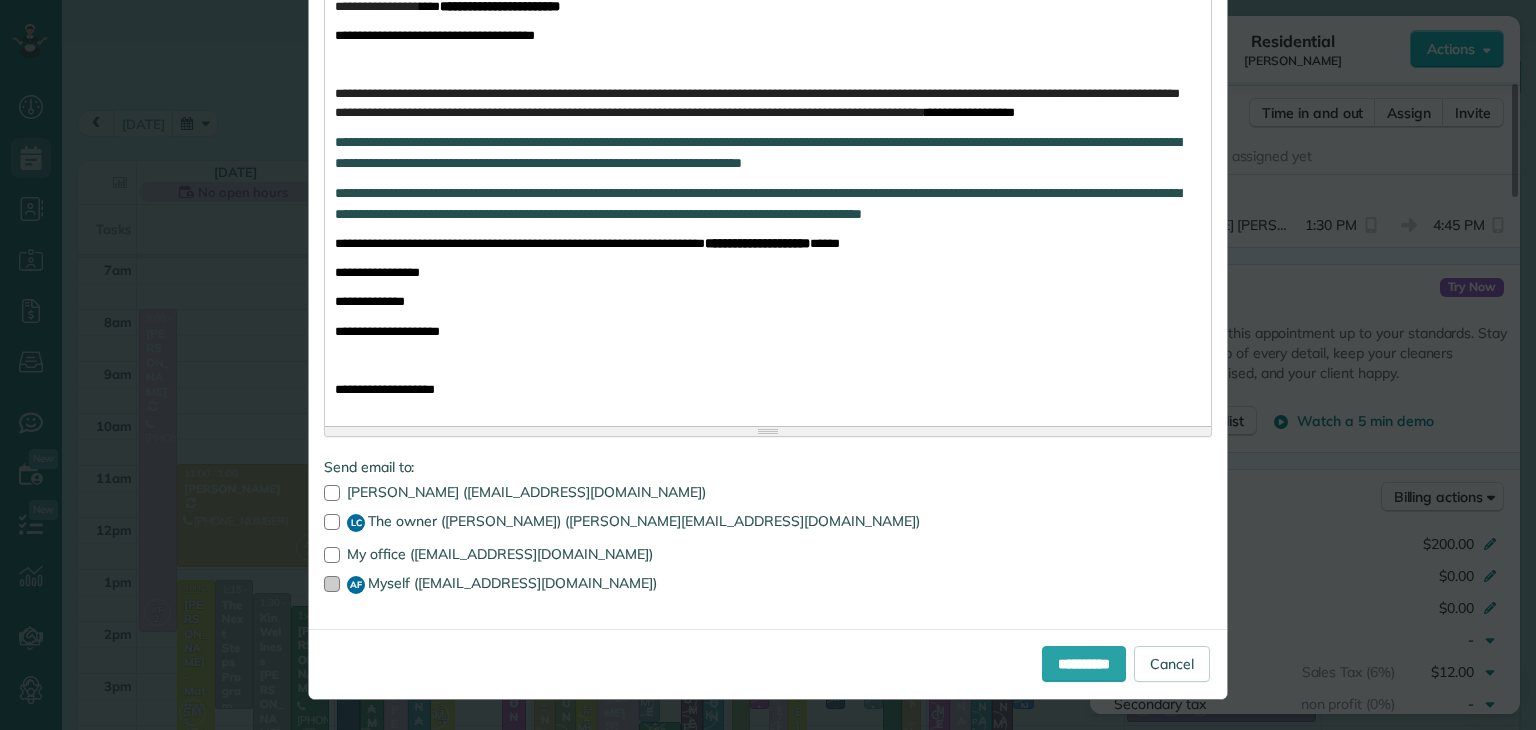 click at bounding box center (332, 584) 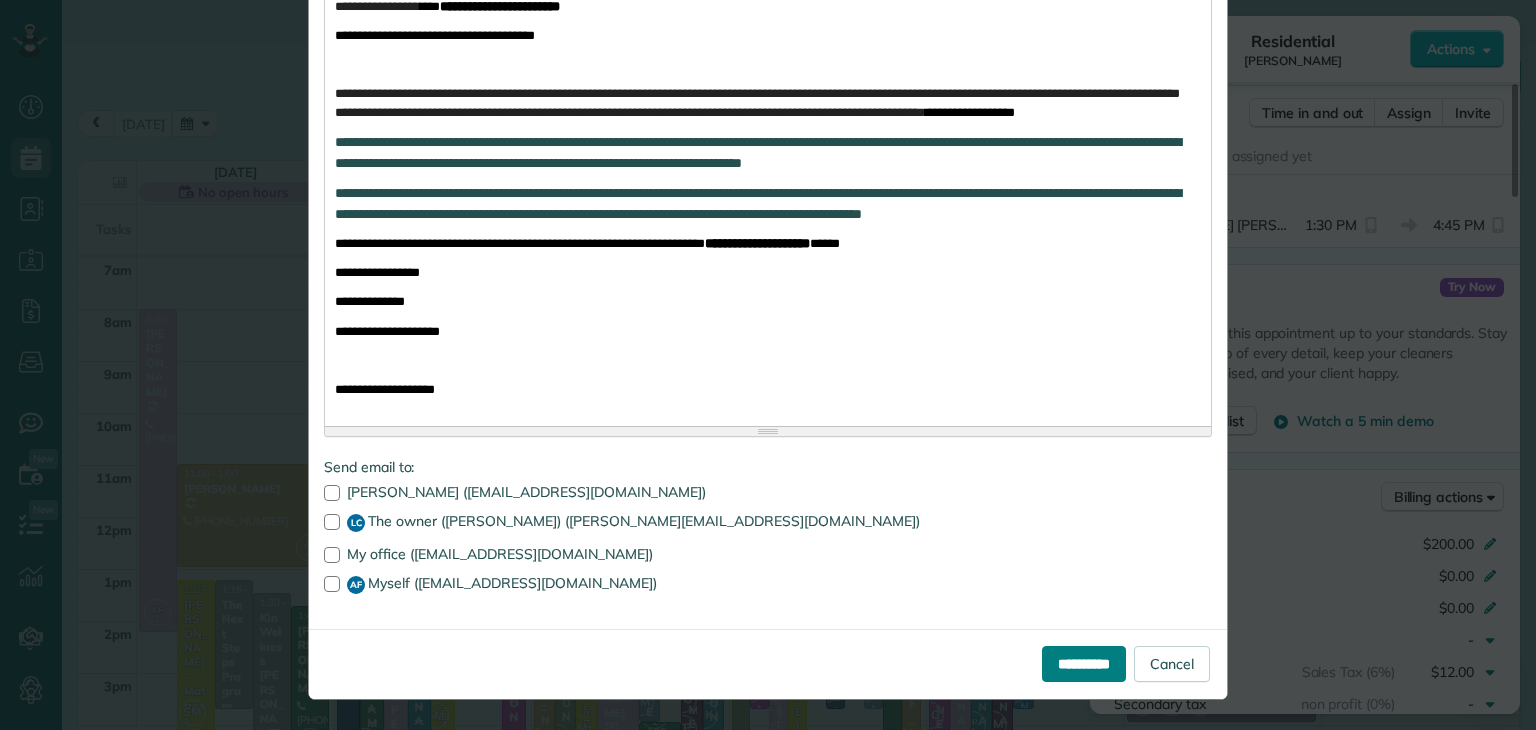 click on "**********" at bounding box center [1084, 664] 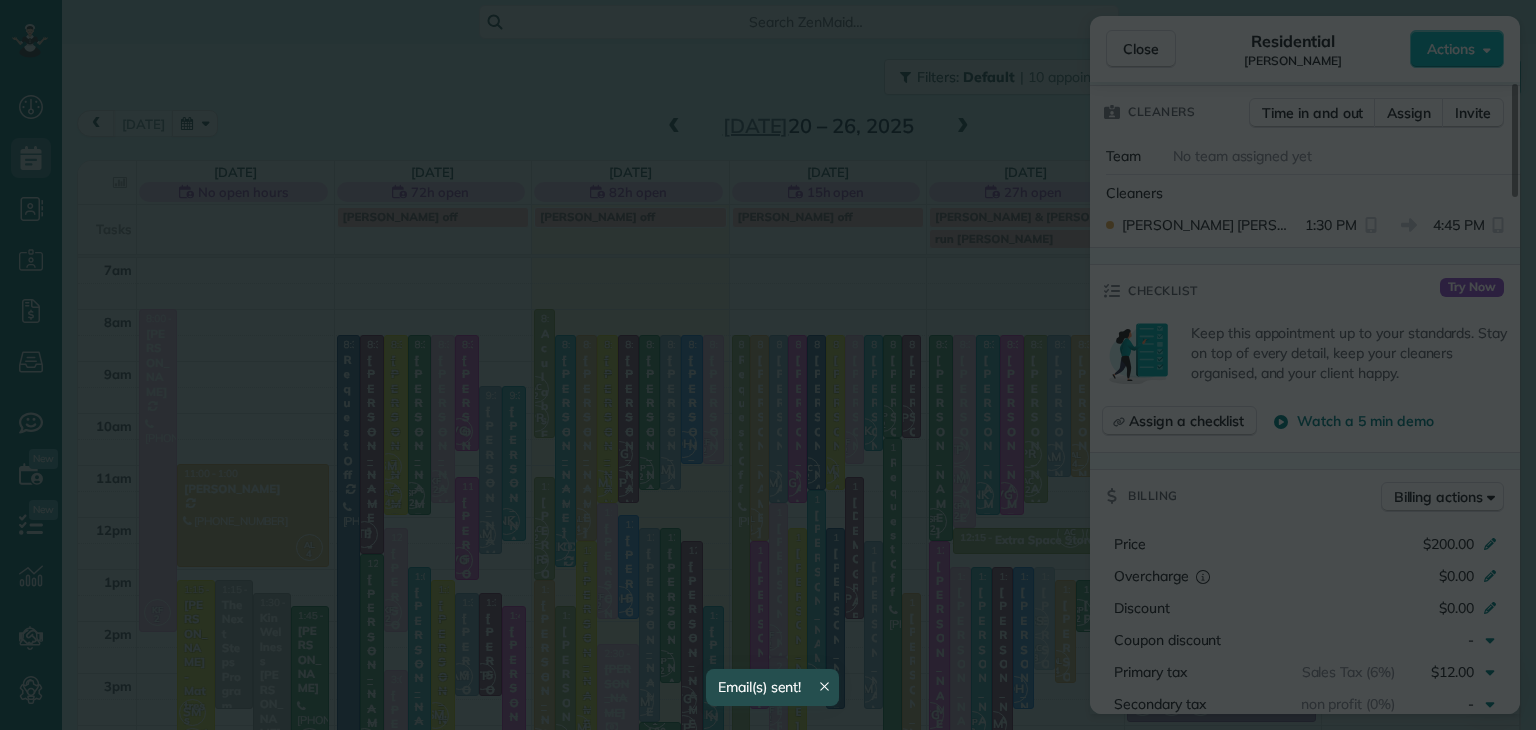 scroll, scrollTop: 0, scrollLeft: 0, axis: both 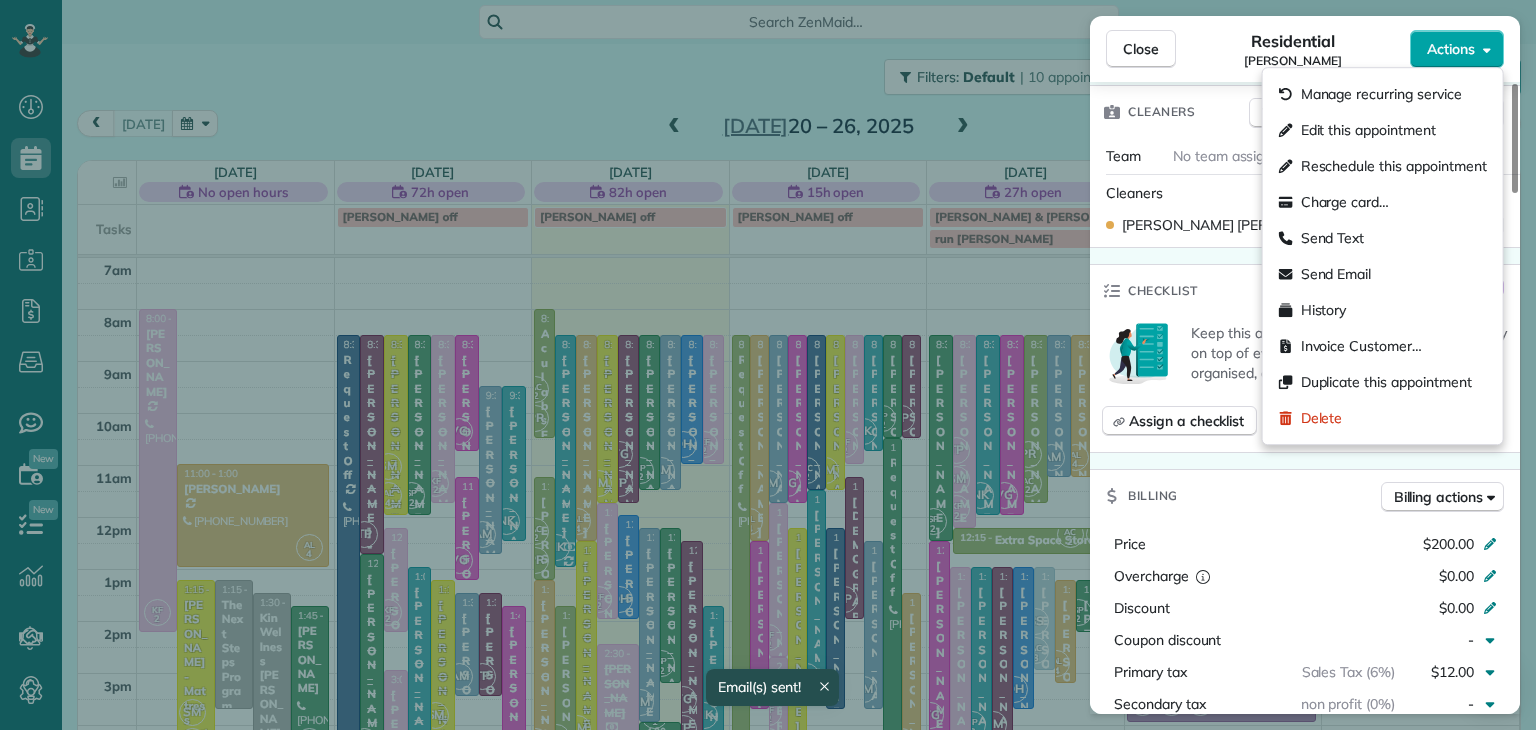 click on "Actions" at bounding box center [1451, 49] 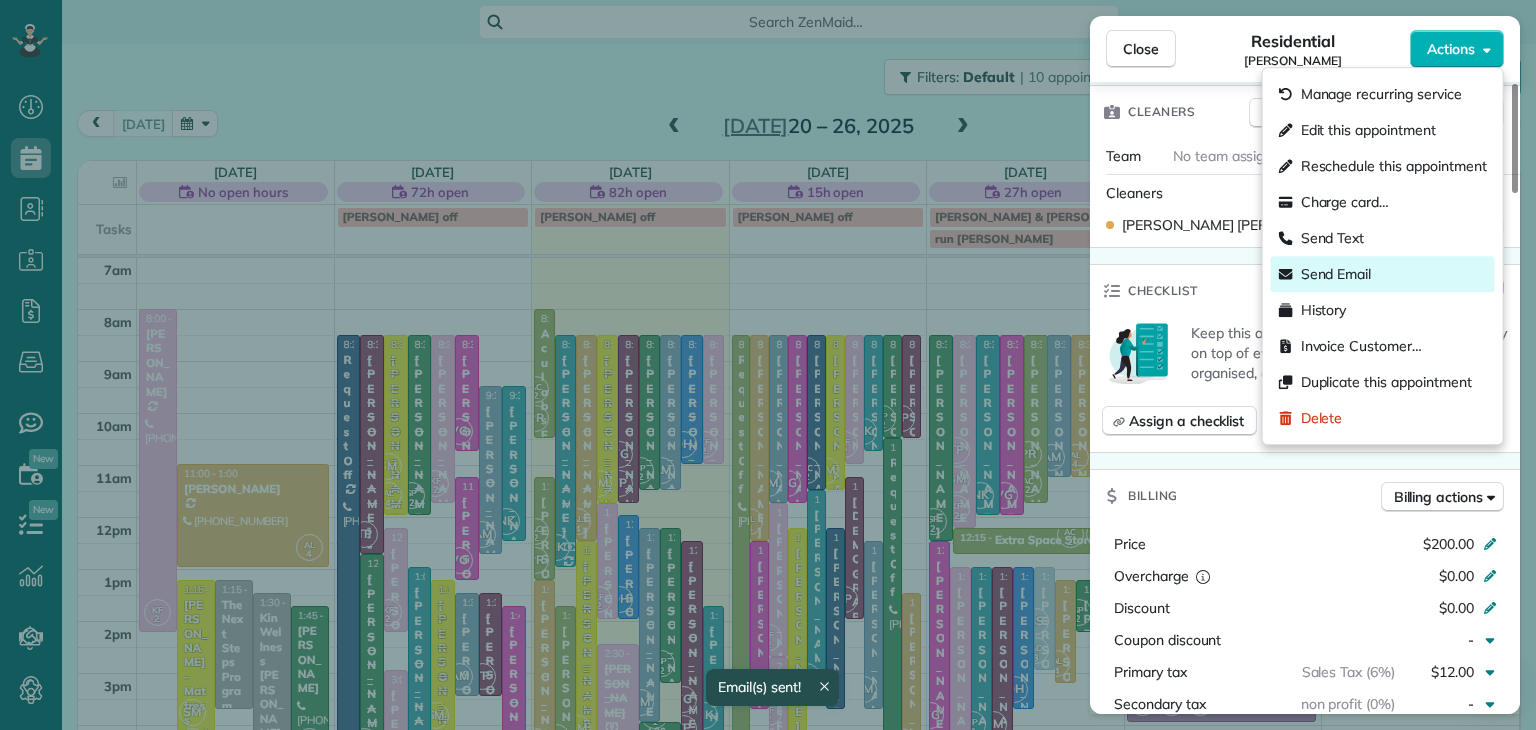 click on "Send Email" at bounding box center [1336, 274] 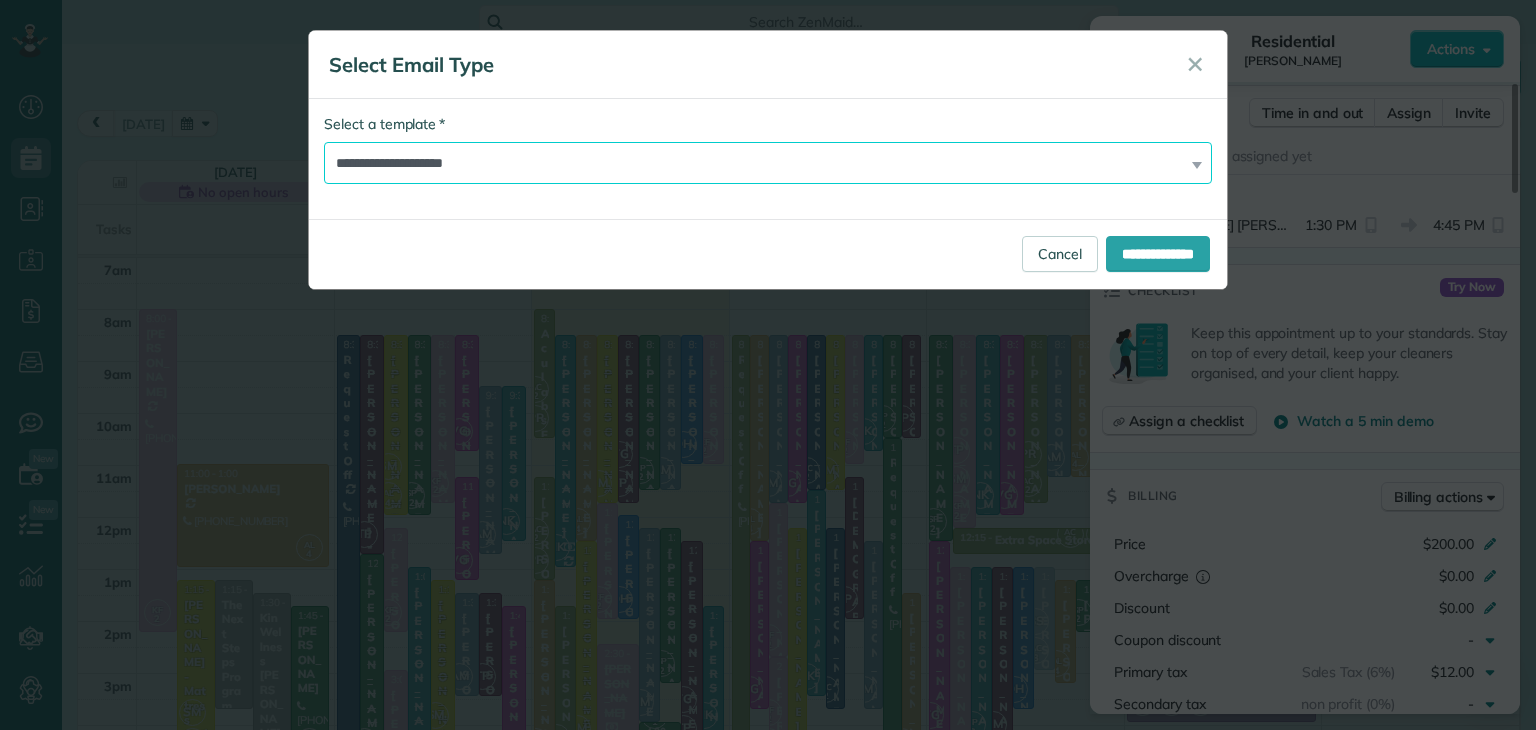 click on "**********" at bounding box center [768, 163] 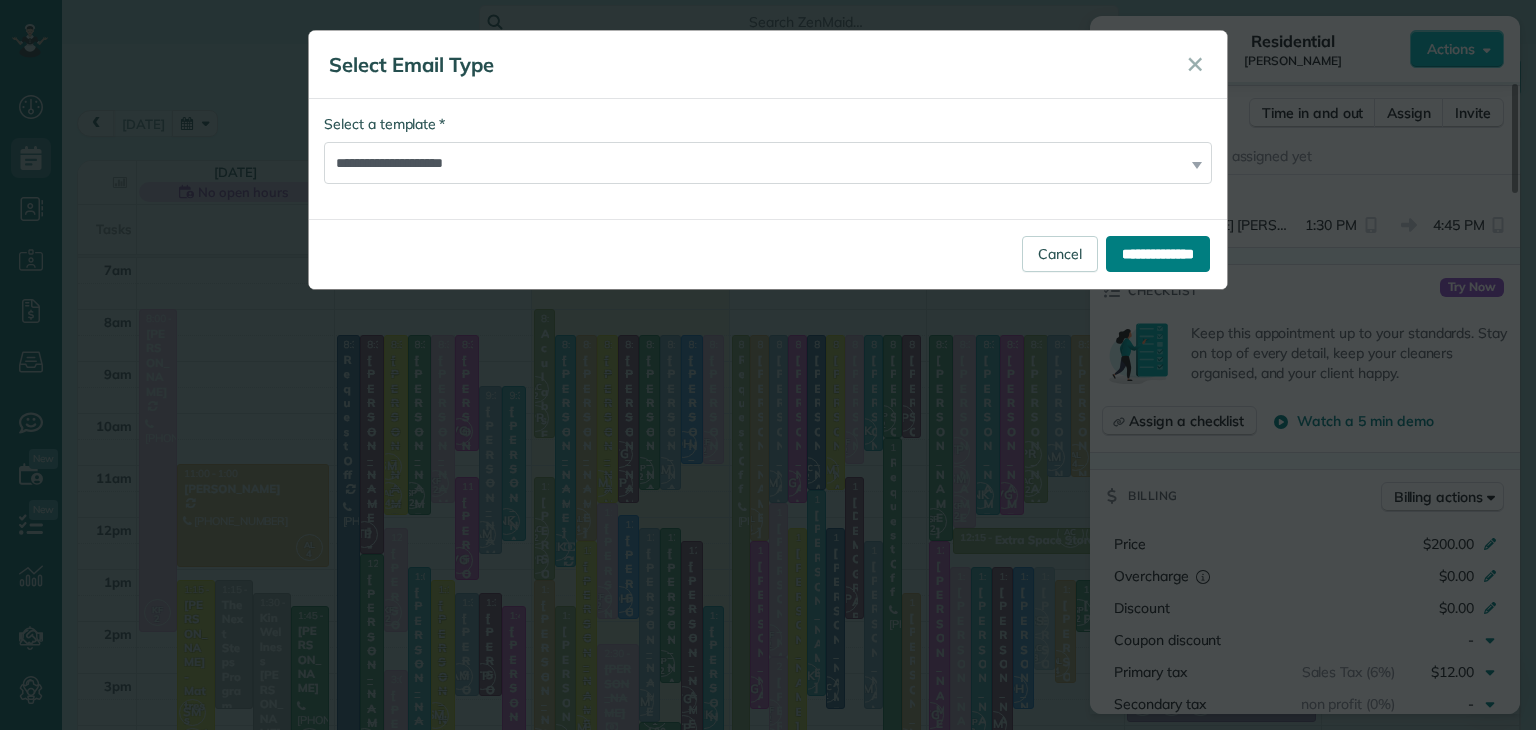 click on "**********" at bounding box center [1158, 254] 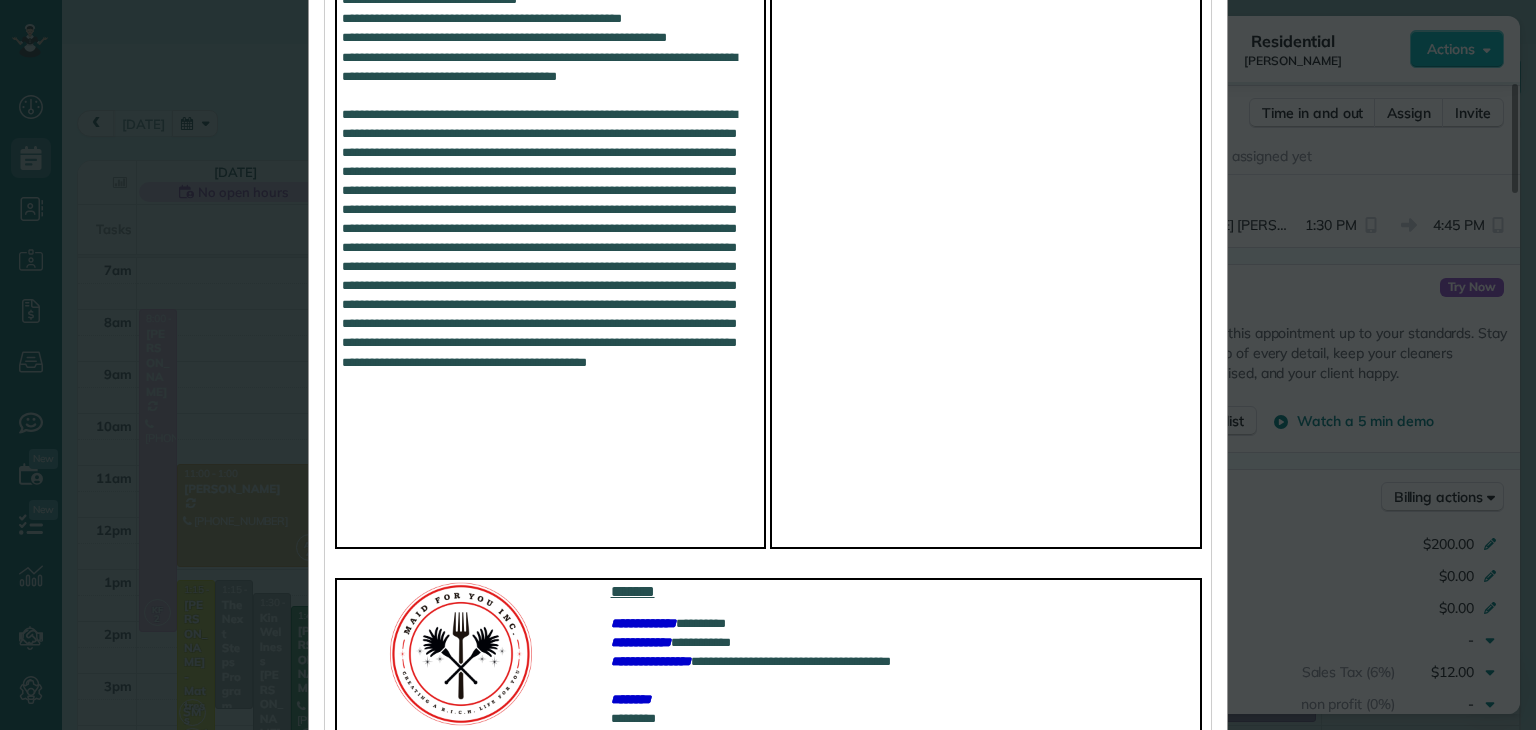 scroll, scrollTop: 1552, scrollLeft: 0, axis: vertical 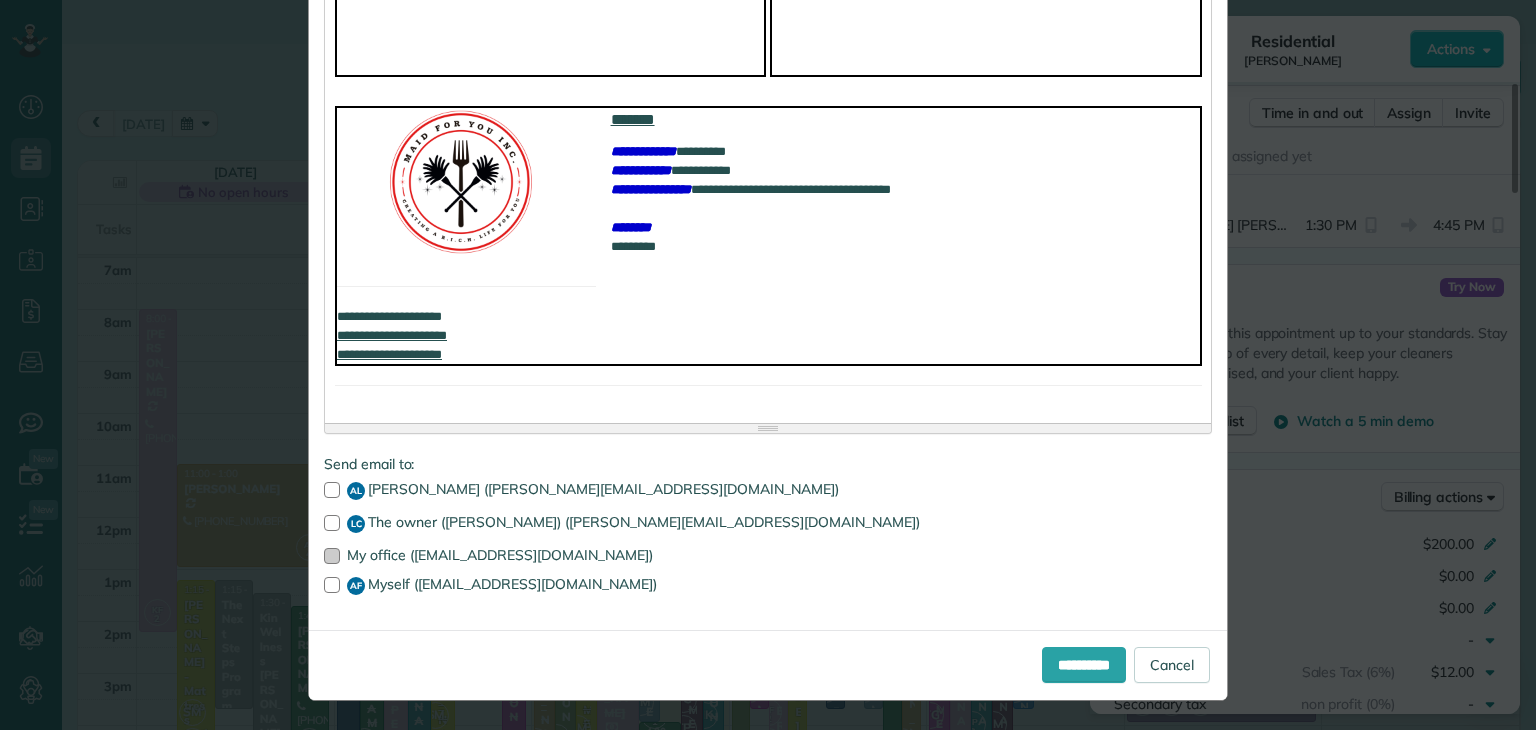 click at bounding box center [332, 556] 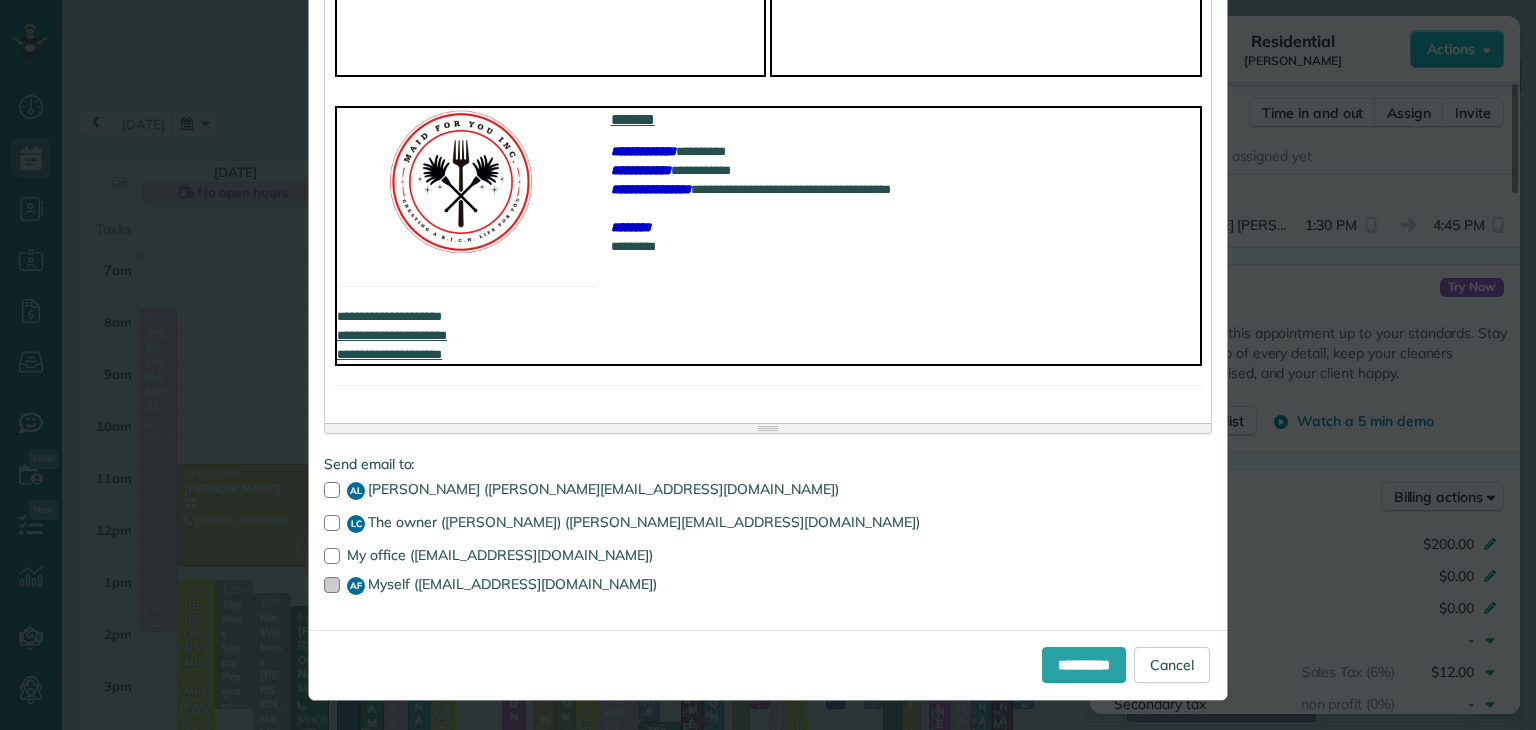 click at bounding box center (332, 585) 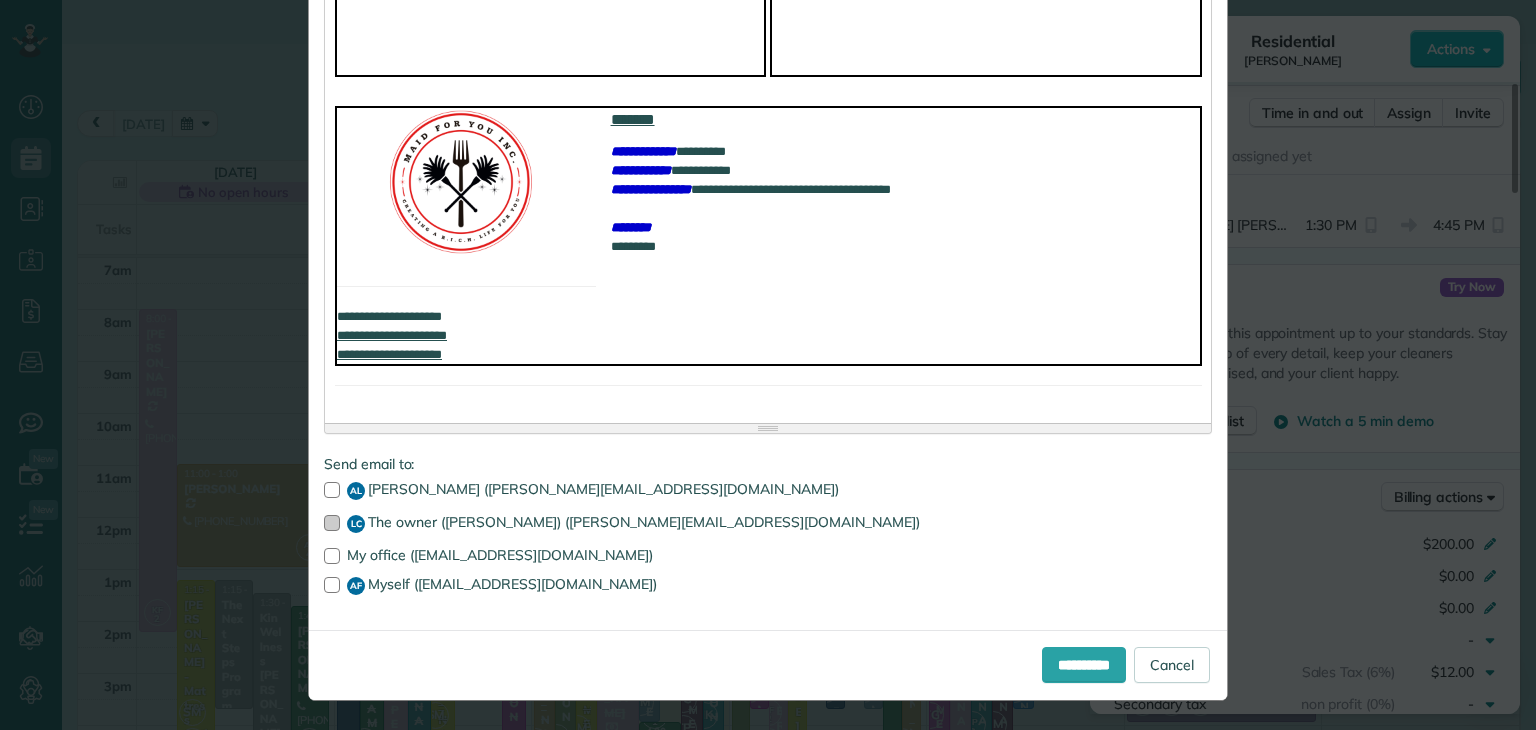click at bounding box center [332, 523] 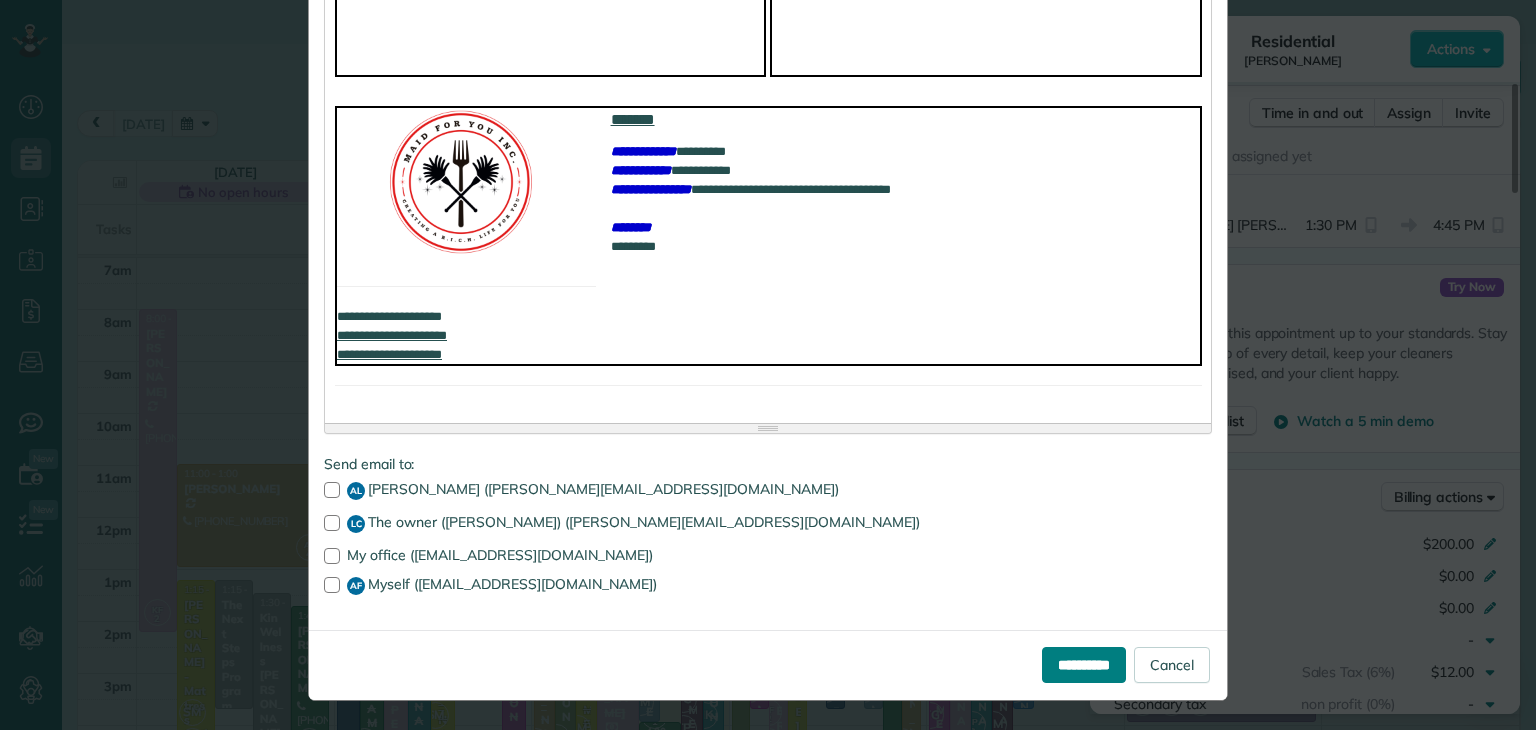 click on "**********" at bounding box center (1084, 665) 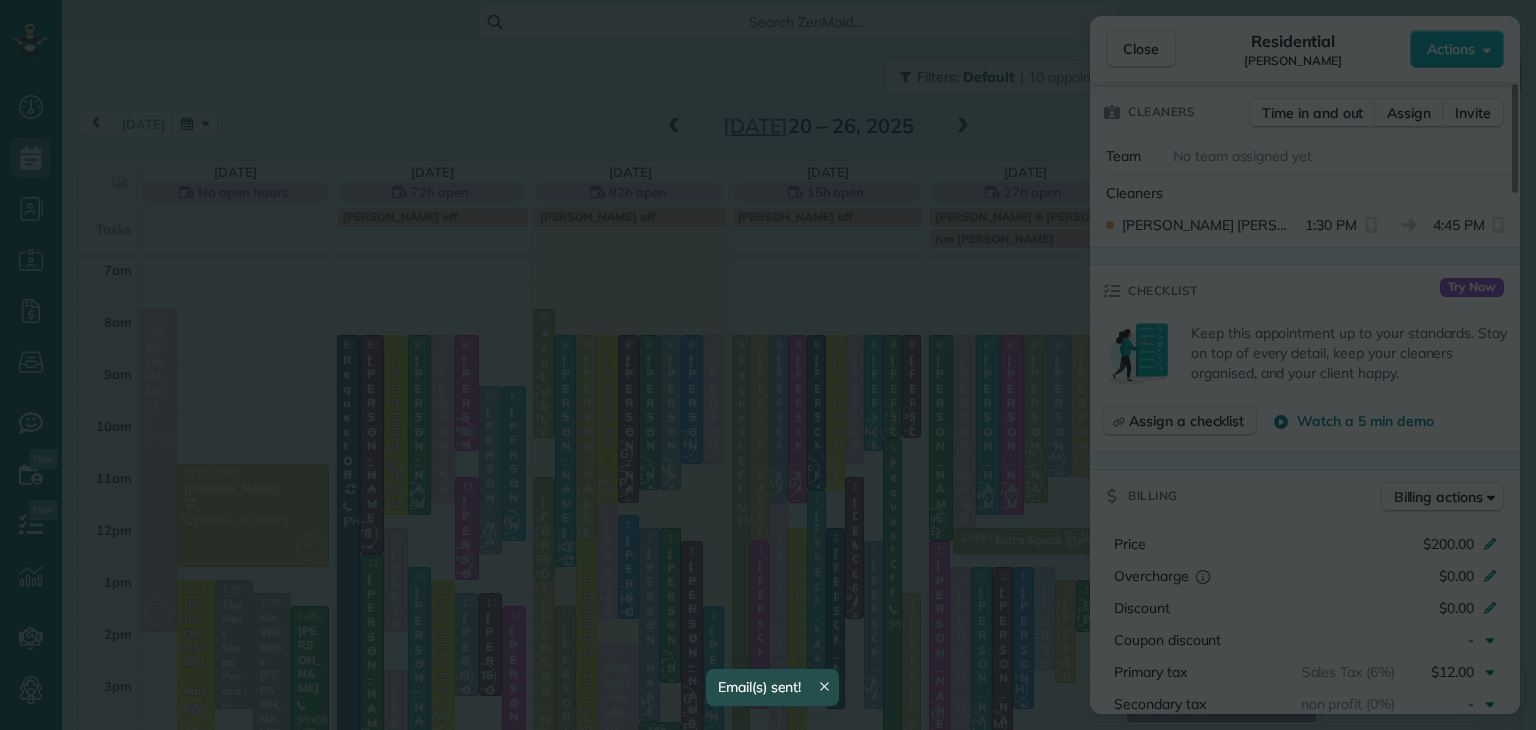 scroll, scrollTop: 0, scrollLeft: 0, axis: both 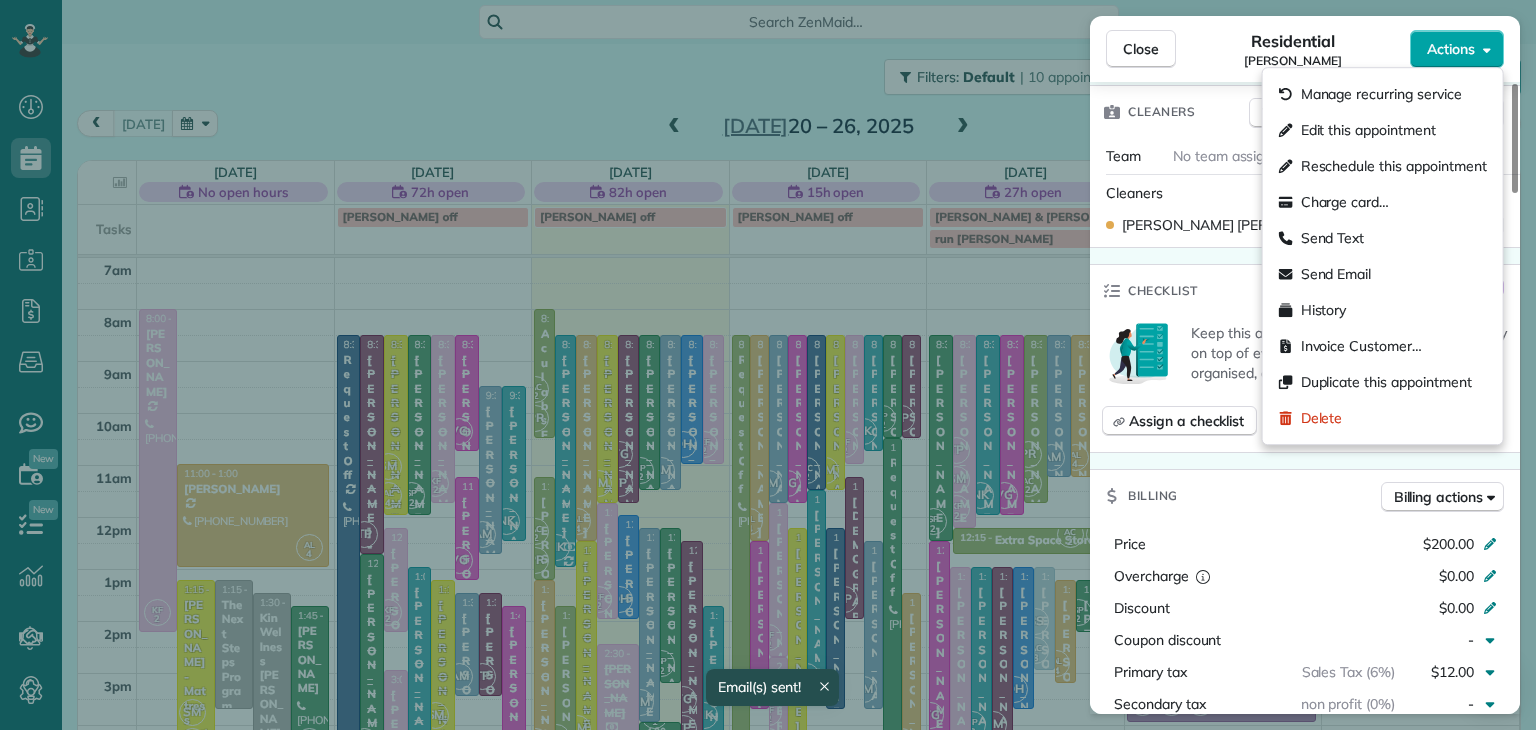 click on "Actions" at bounding box center (1451, 49) 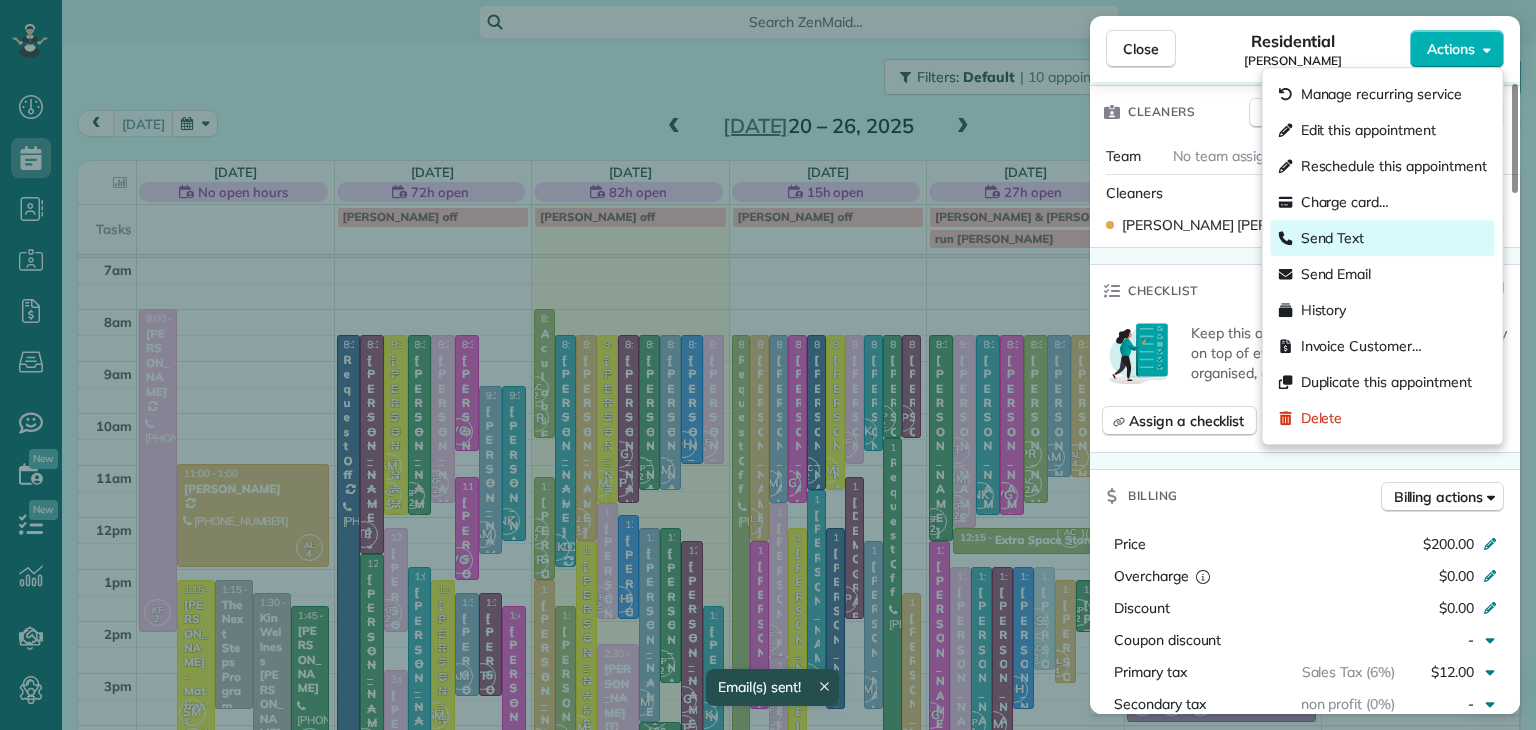 click on "Send Text" at bounding box center (1333, 238) 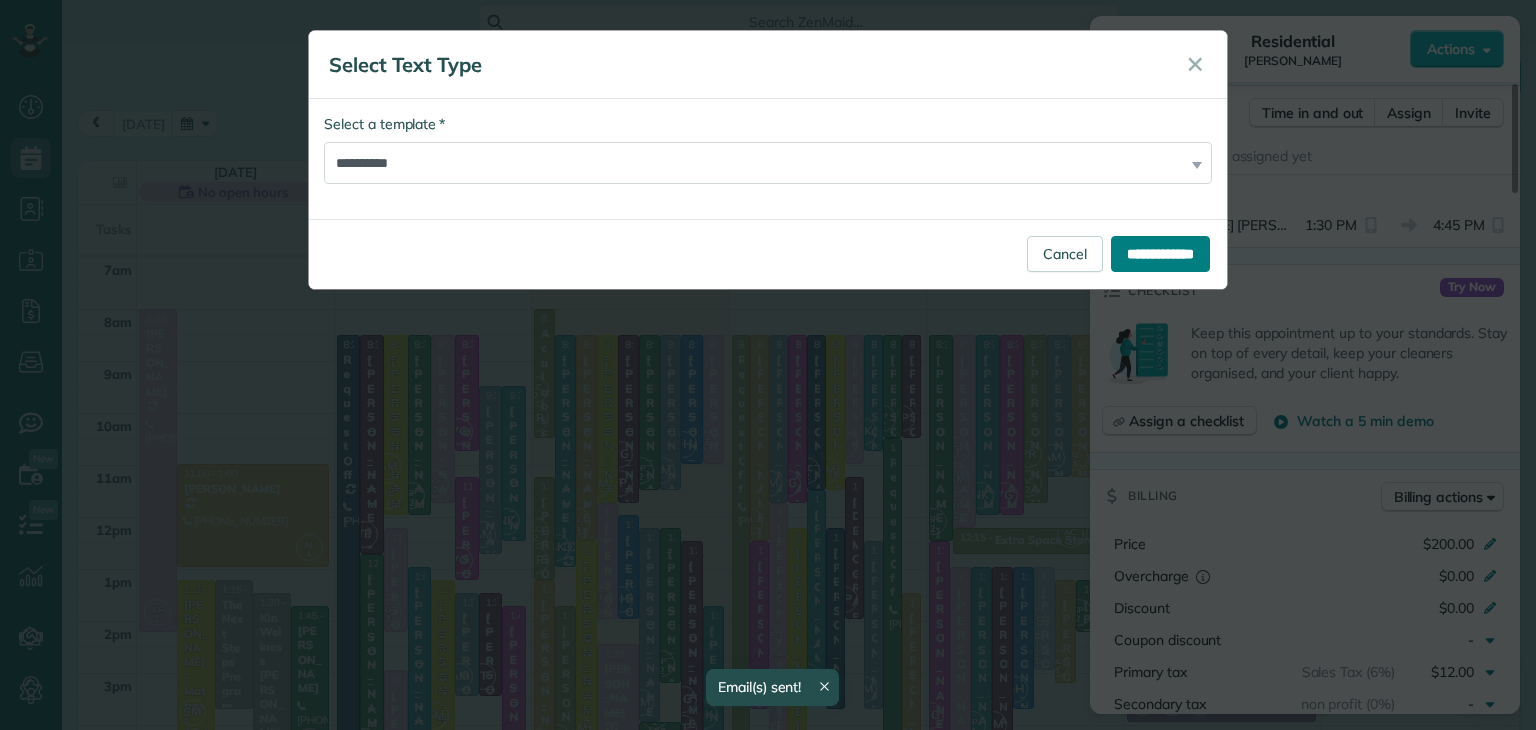 click on "**********" at bounding box center (1160, 254) 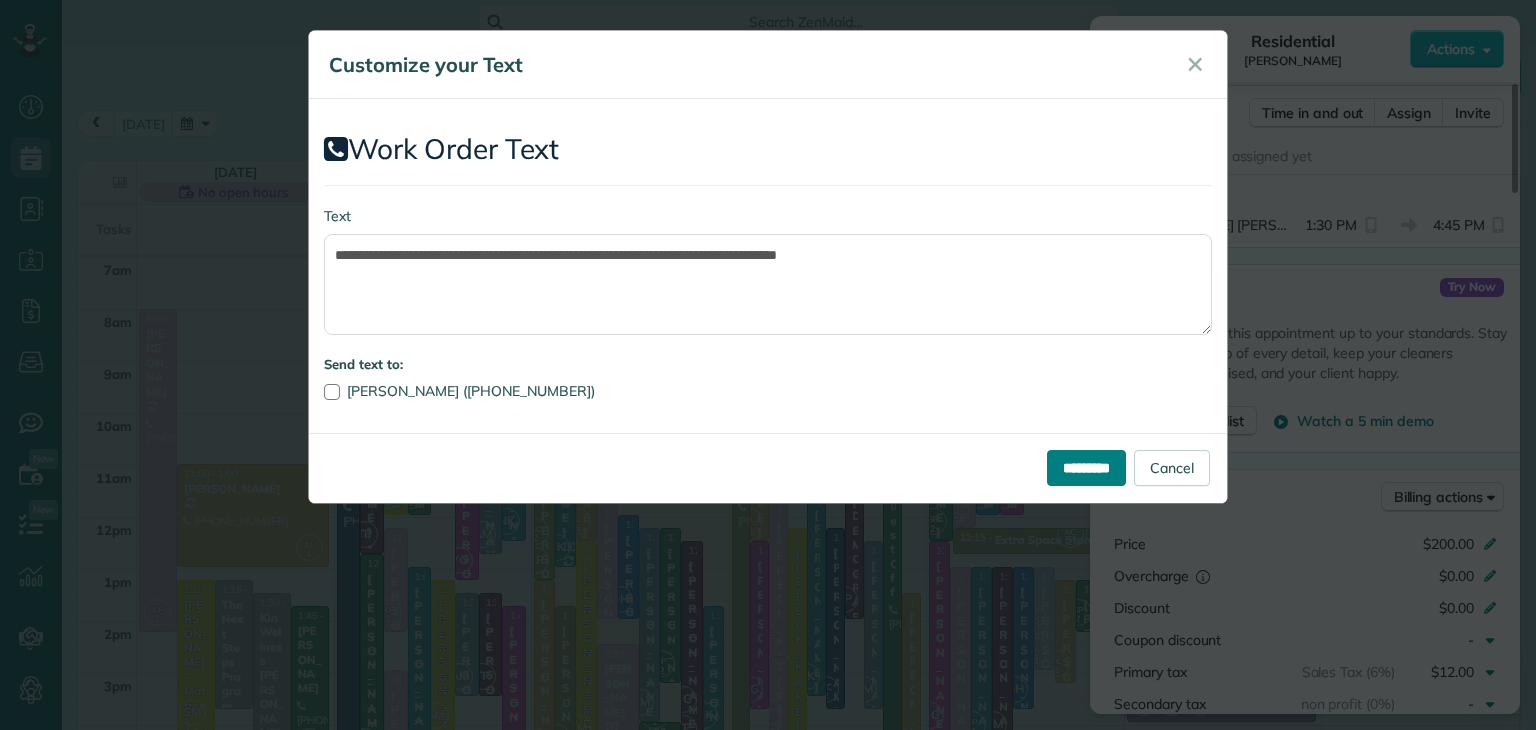 click on "*********" at bounding box center (1086, 468) 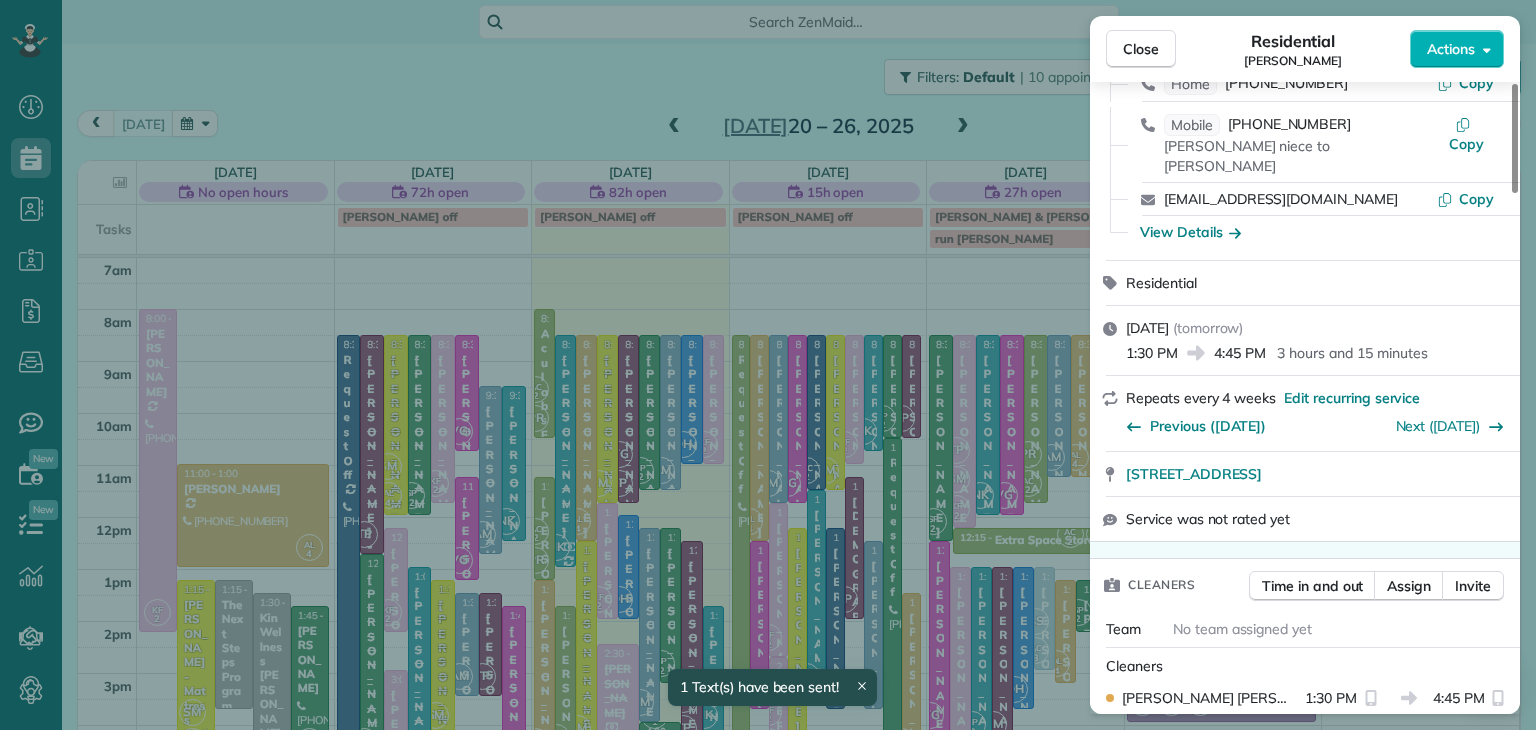 scroll, scrollTop: 0, scrollLeft: 0, axis: both 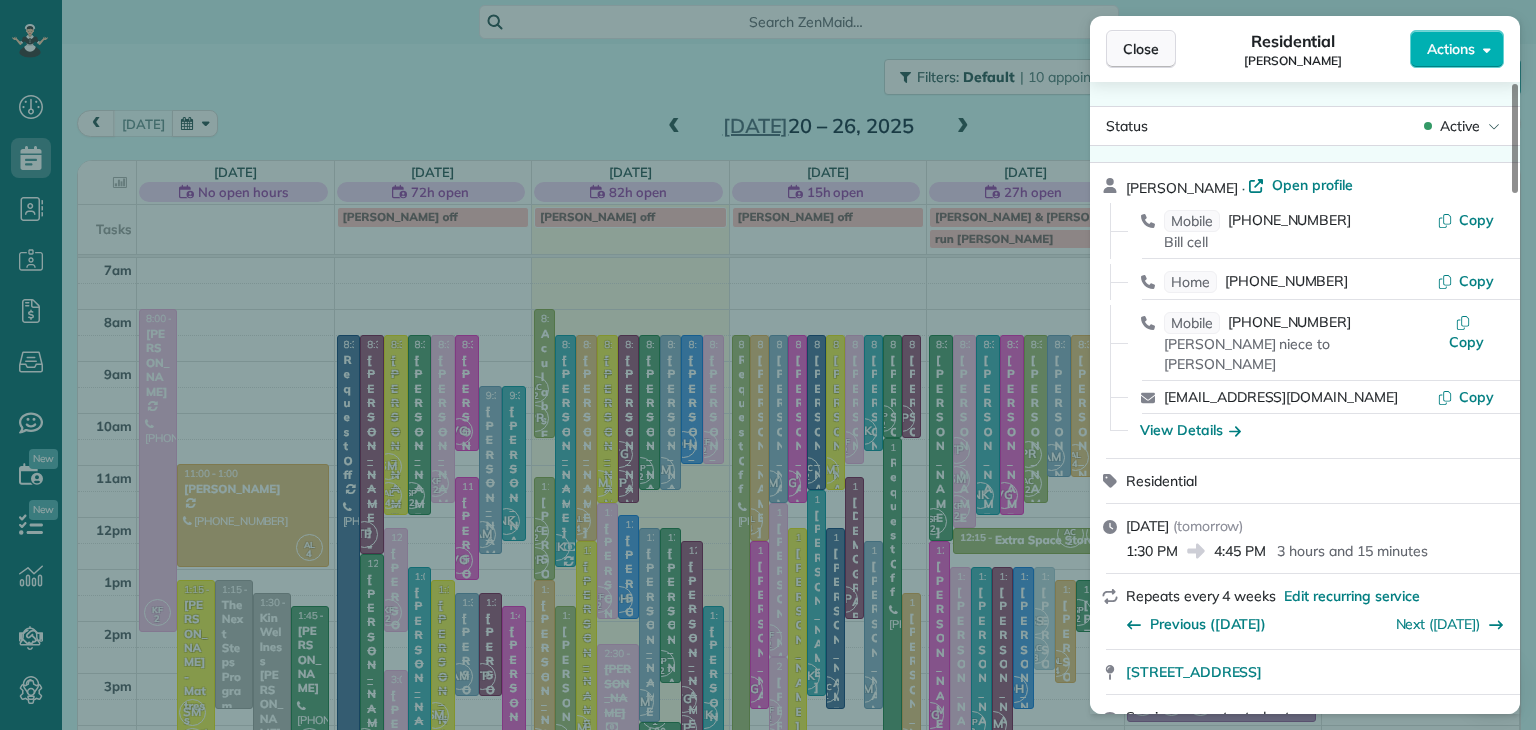 click on "Close" at bounding box center (1141, 49) 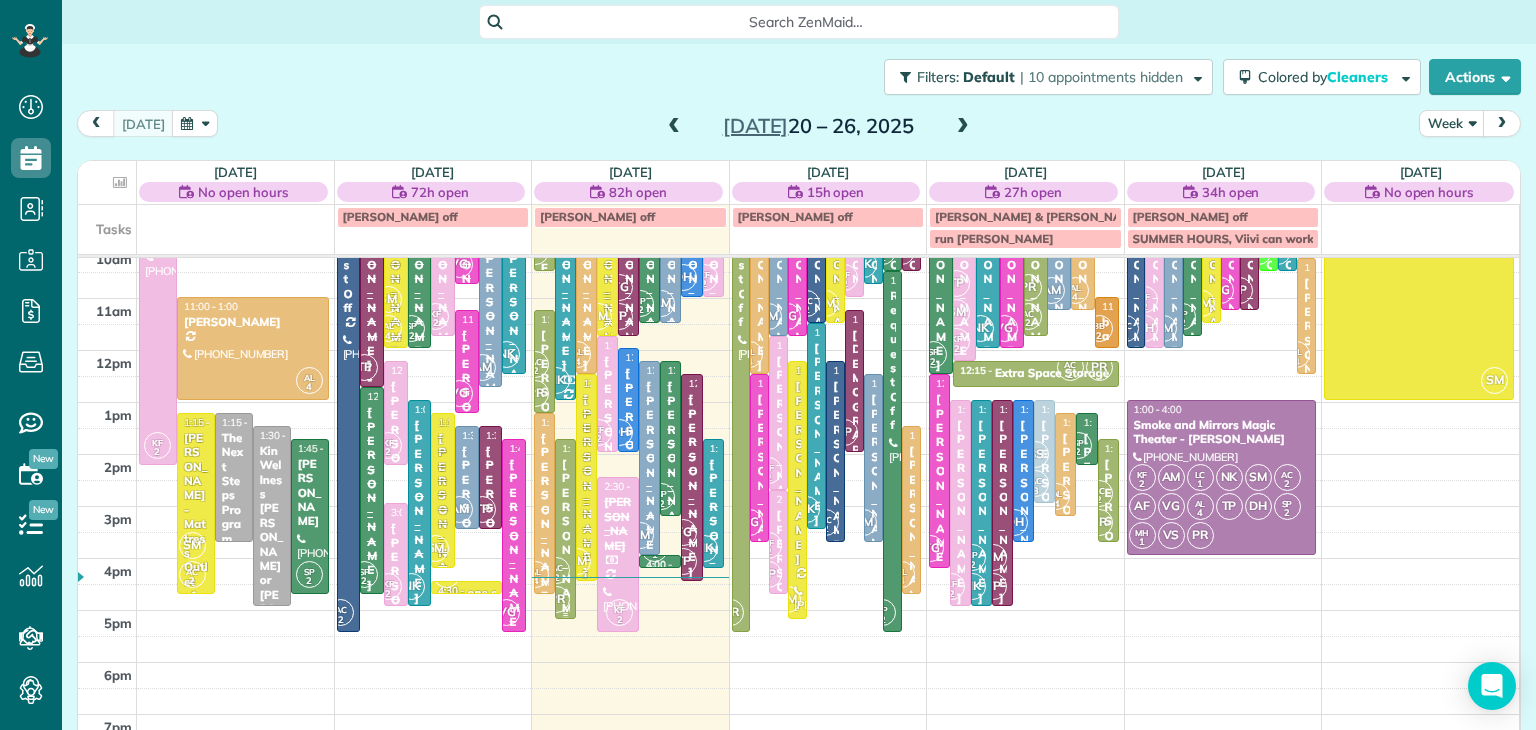 scroll, scrollTop: 209, scrollLeft: 0, axis: vertical 